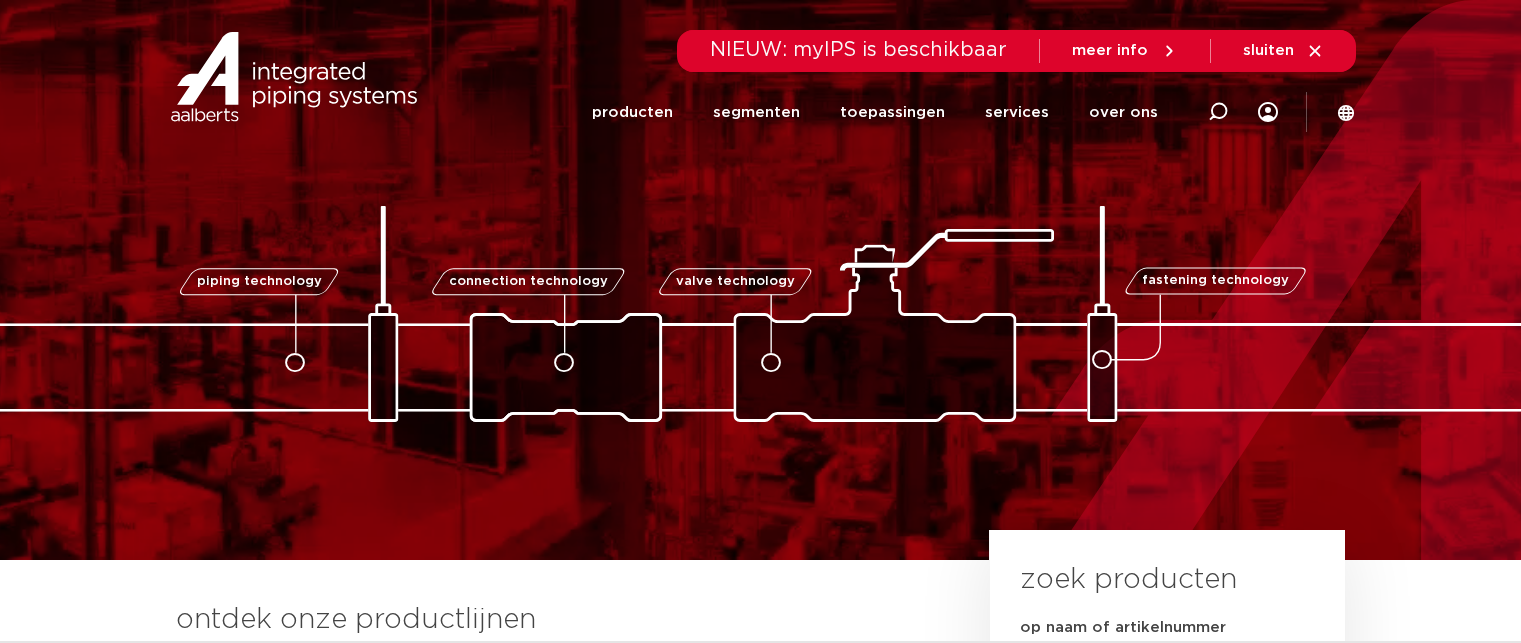 scroll, scrollTop: 0, scrollLeft: 0, axis: both 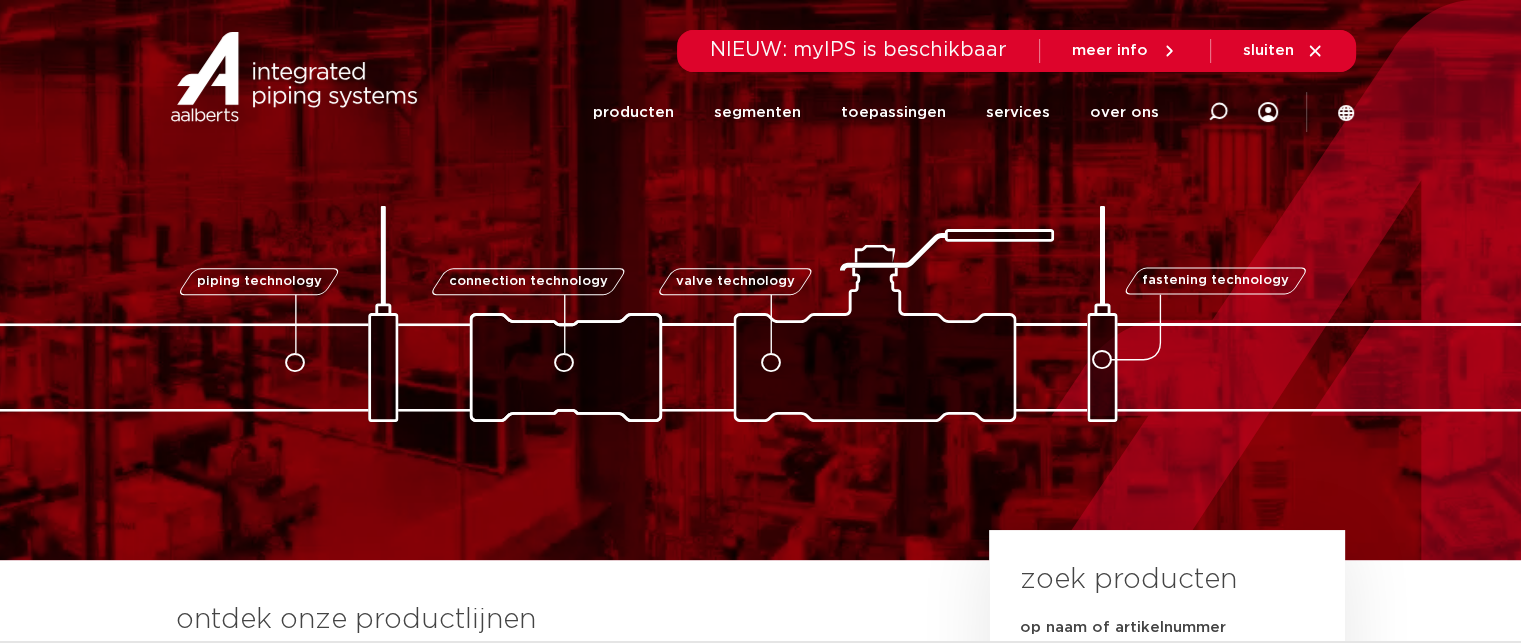 click 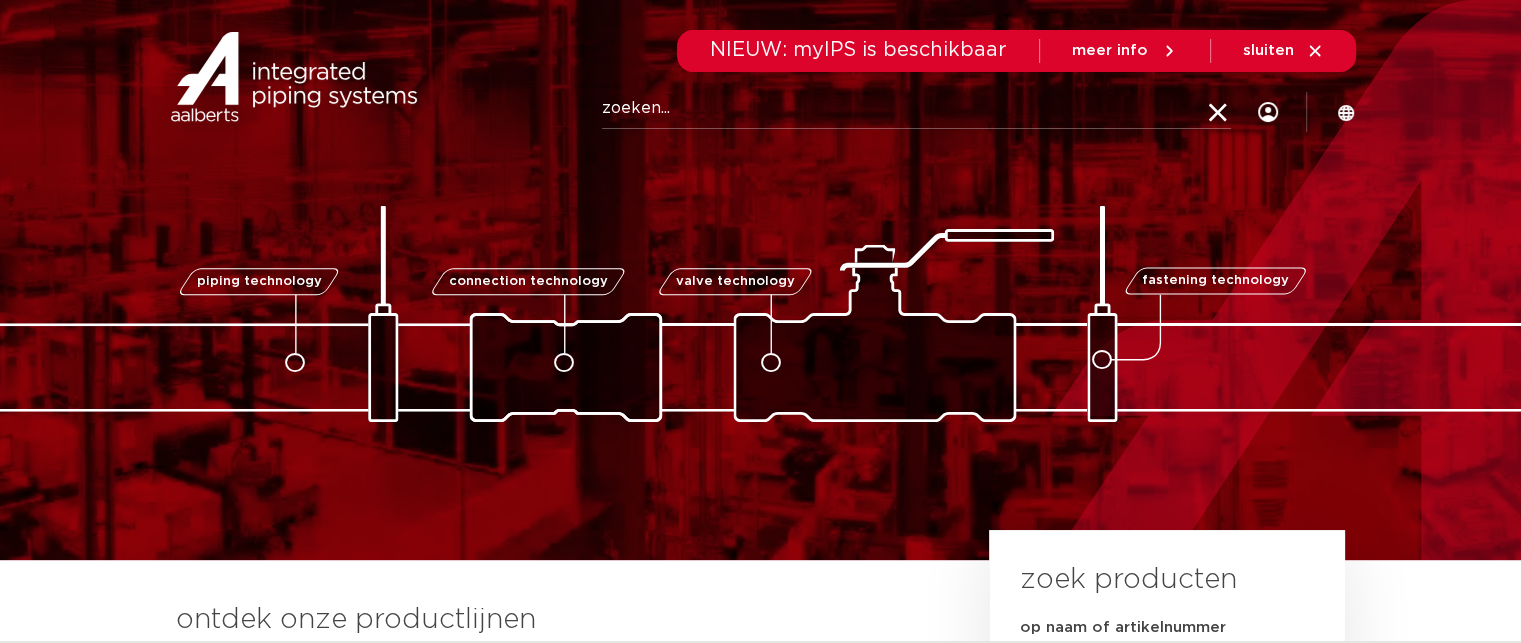 paste on "60144" 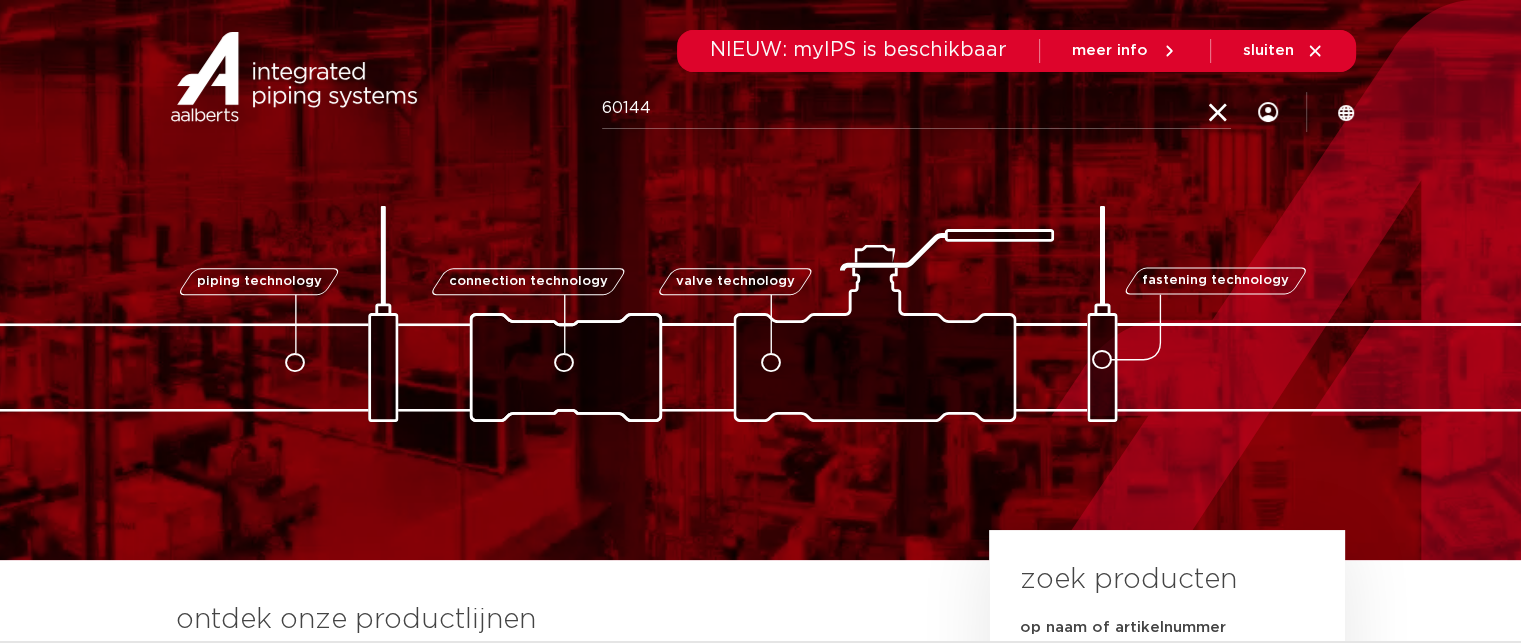 type on "60144" 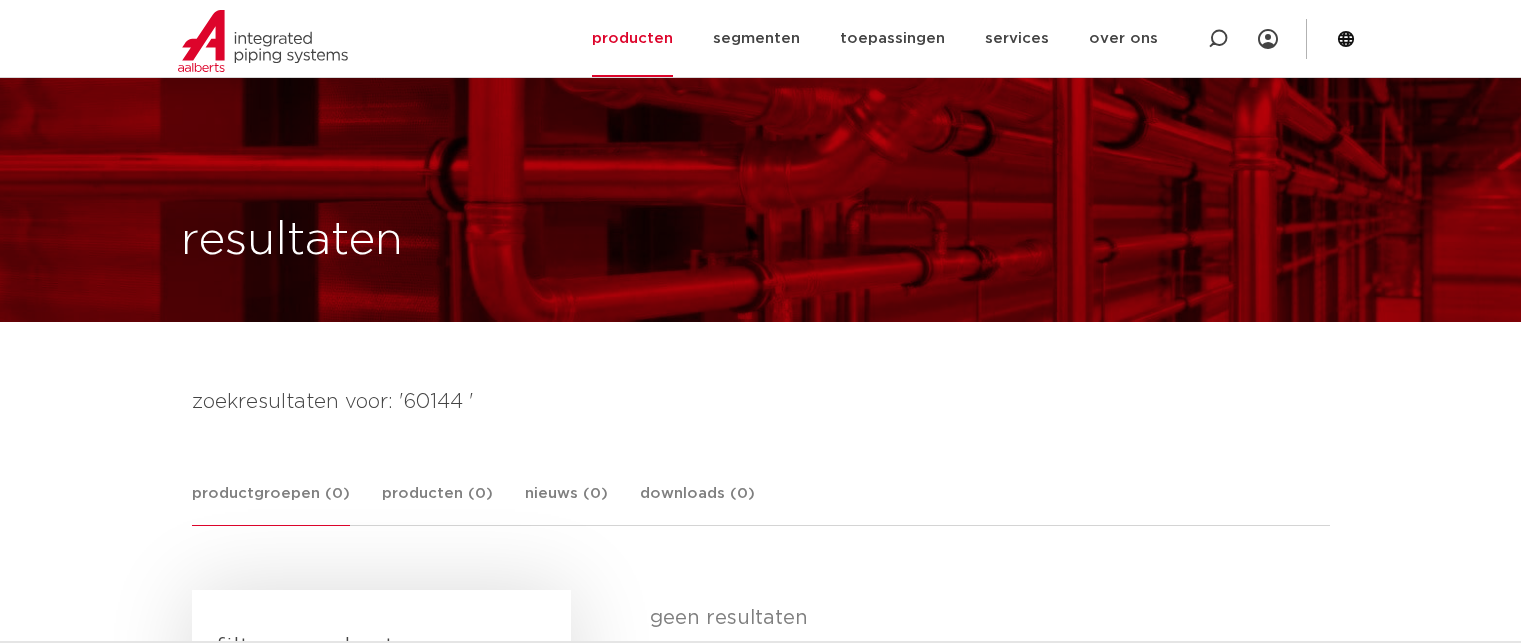 scroll, scrollTop: 200, scrollLeft: 0, axis: vertical 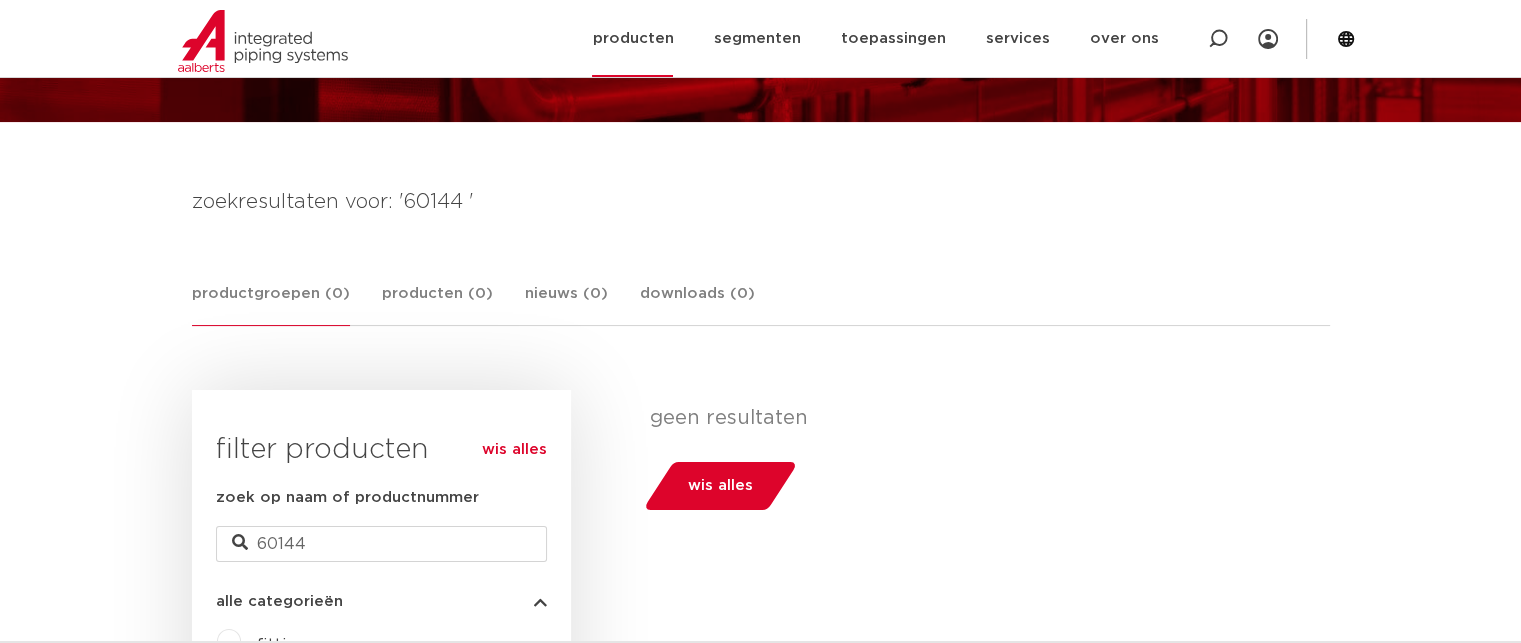 drag, startPoint x: 1215, startPoint y: 36, endPoint x: 1202, endPoint y: 44, distance: 15.264338 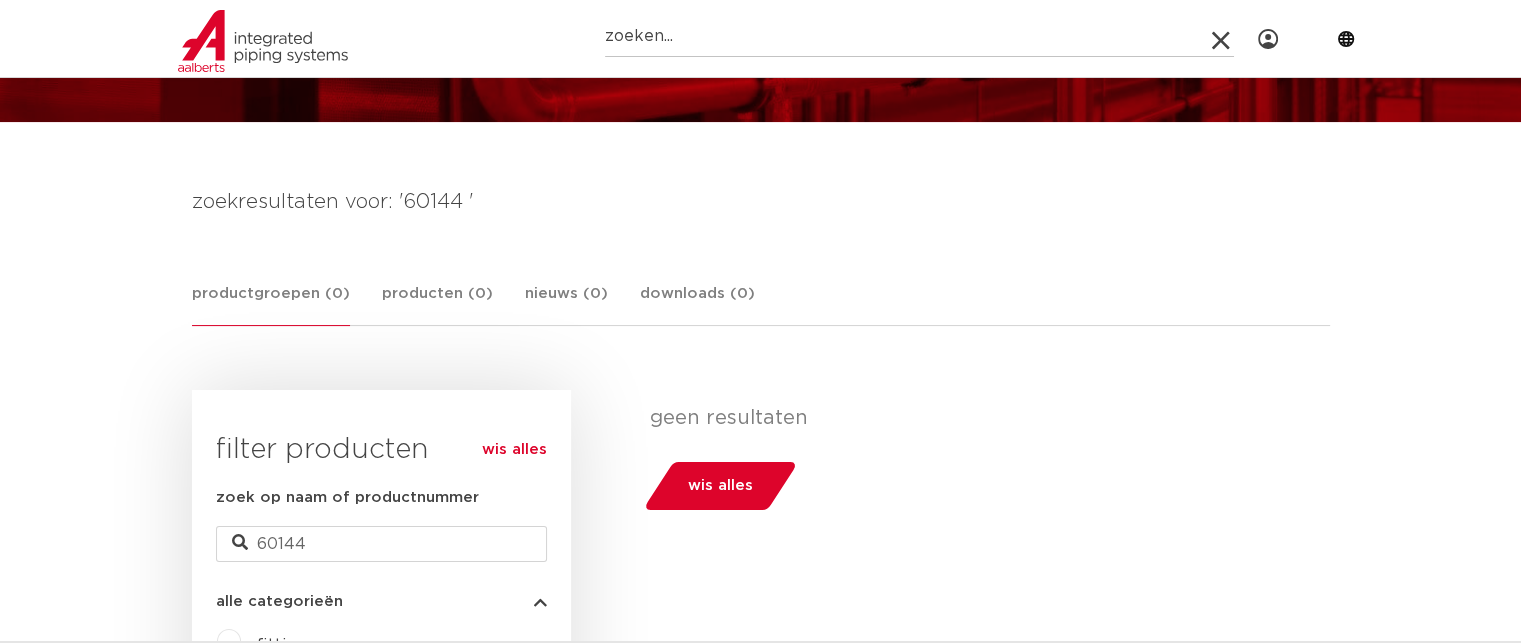 paste on "45416" 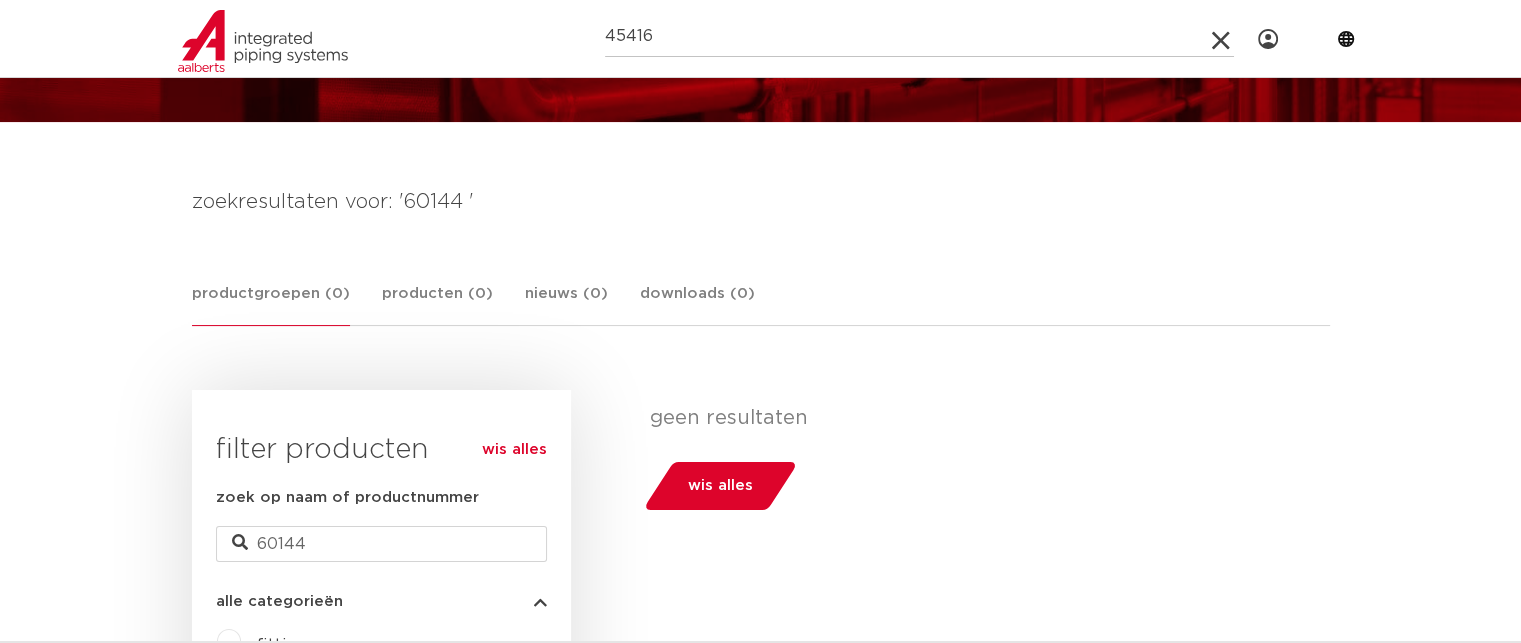 type on "45416" 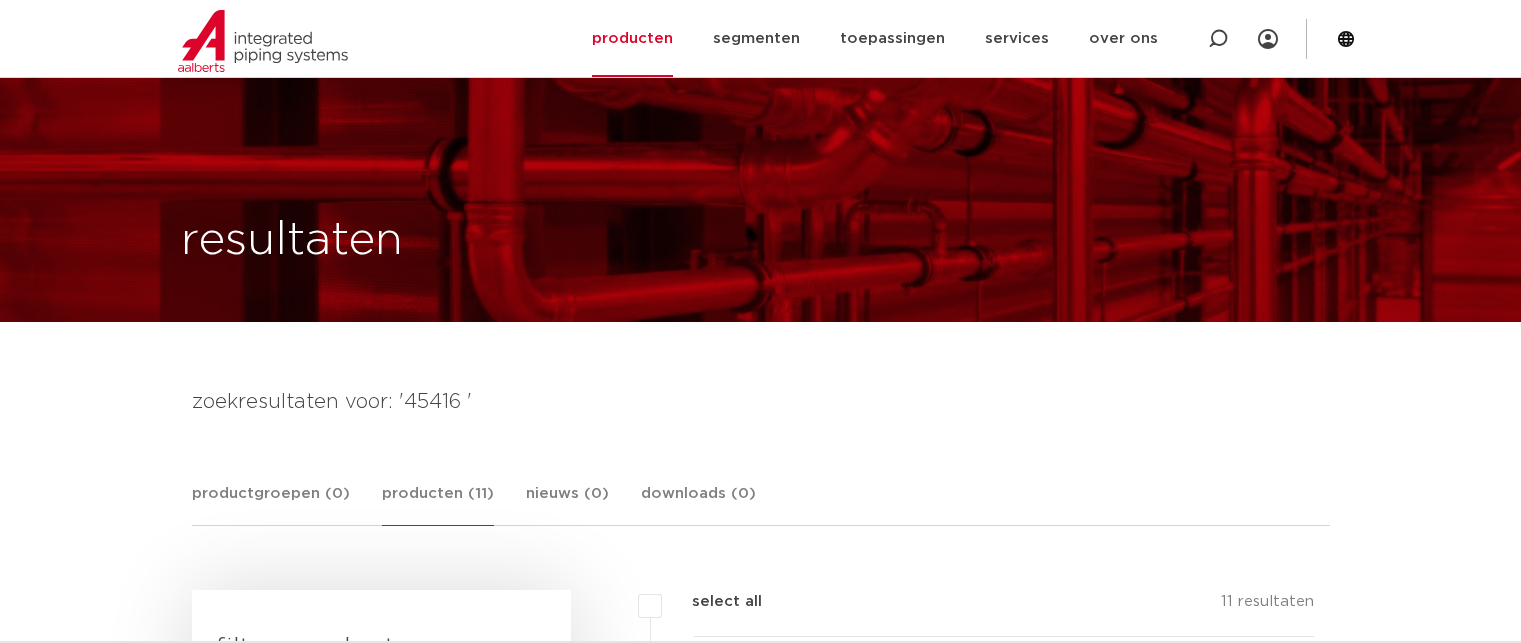 scroll, scrollTop: 200, scrollLeft: 0, axis: vertical 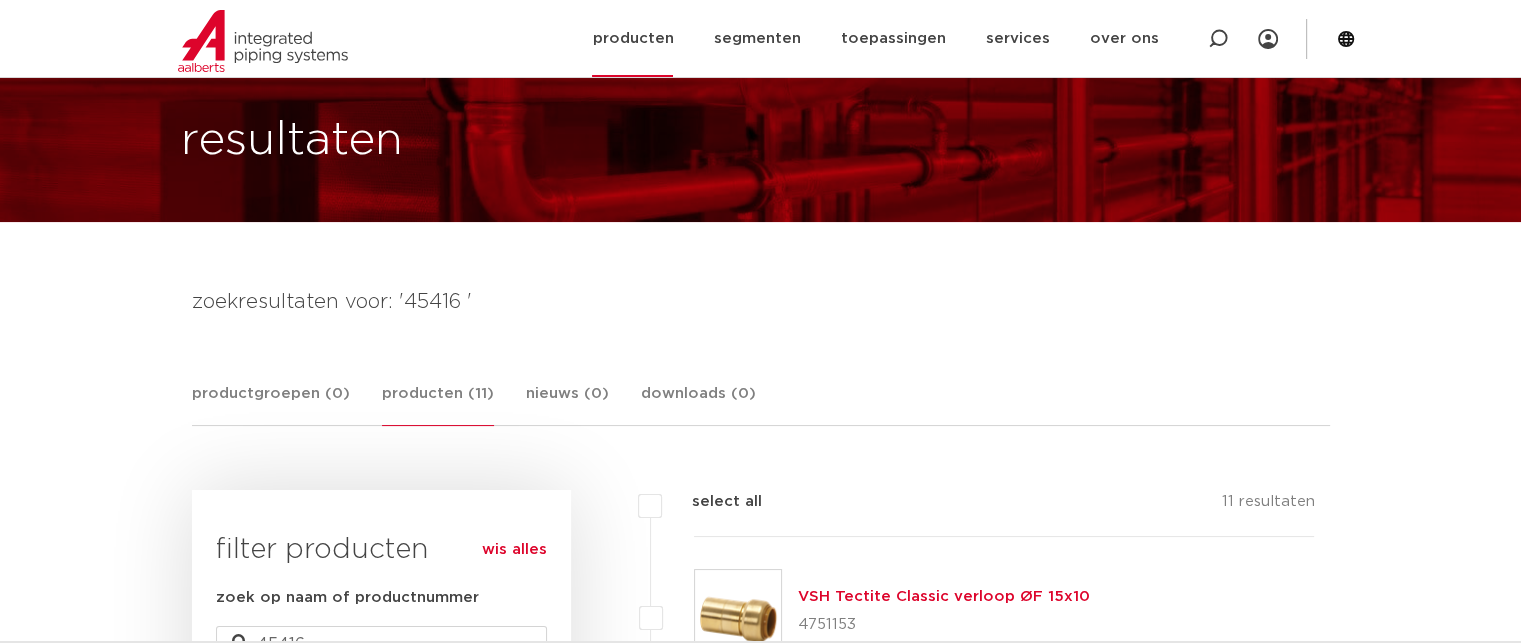click 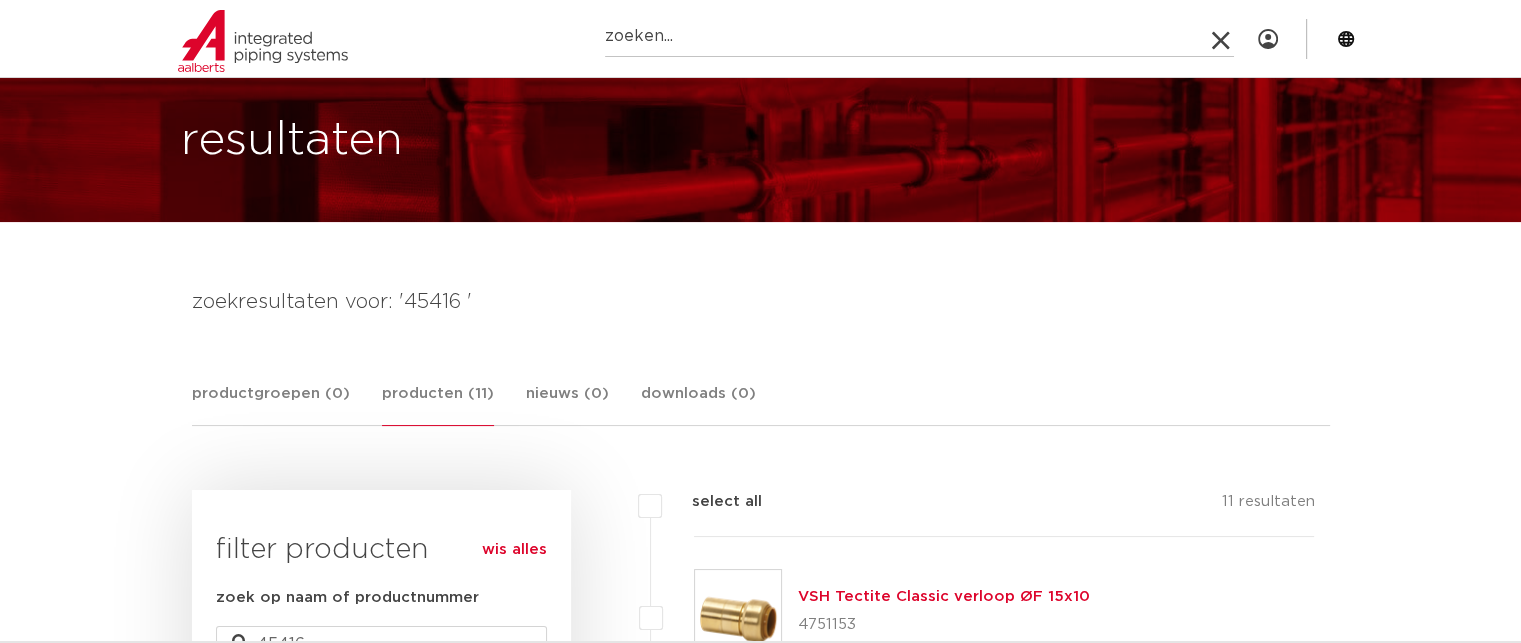 click at bounding box center [1220, 42] 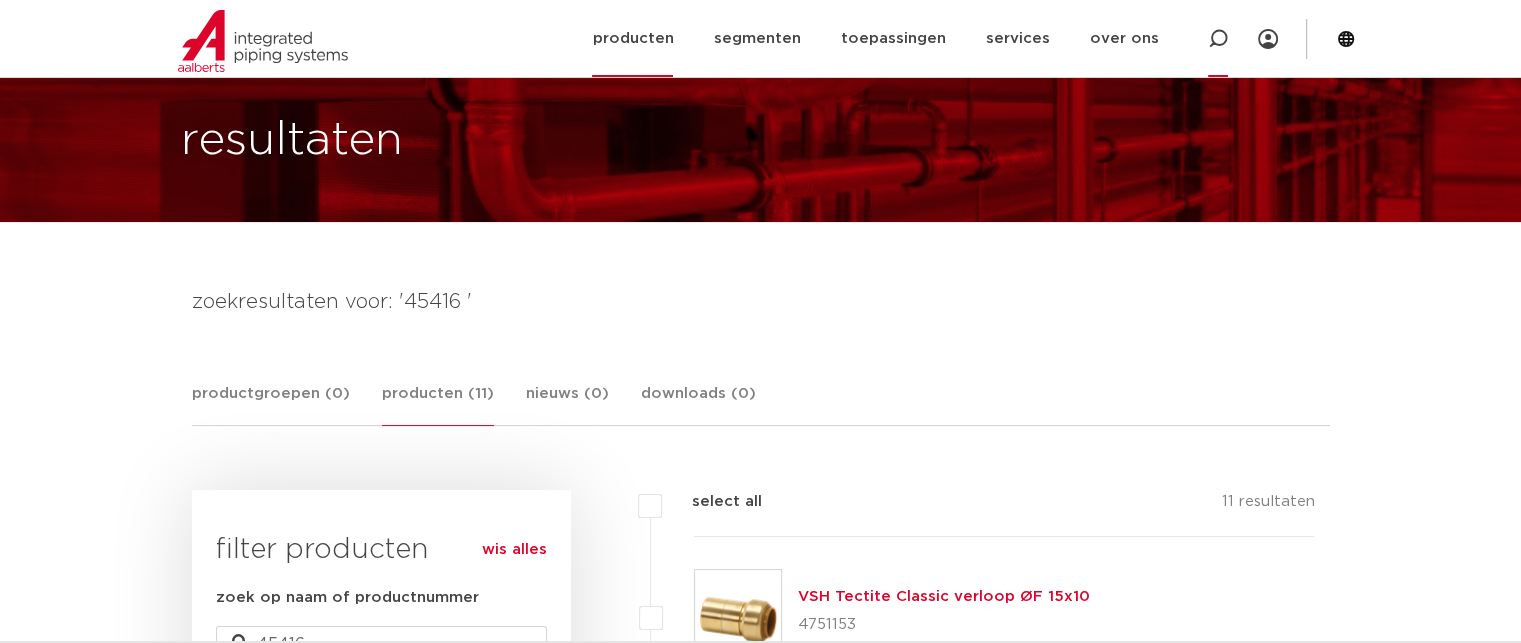click 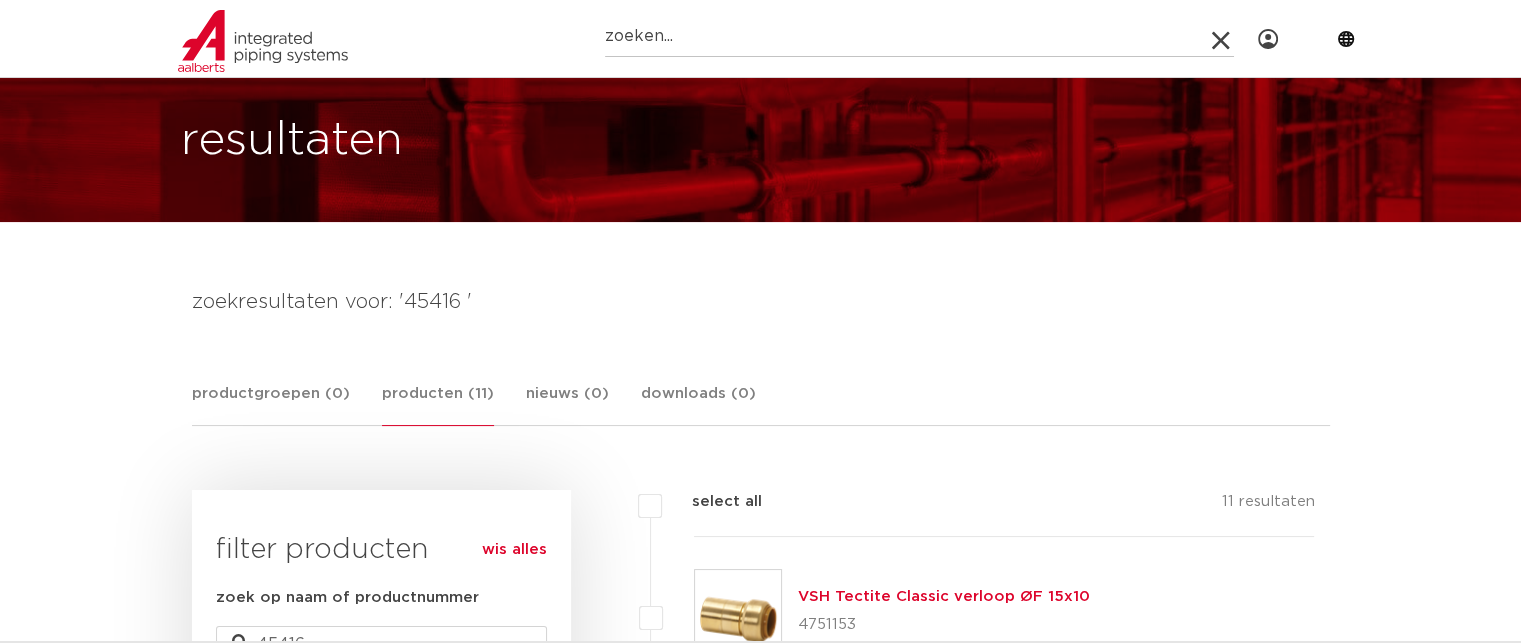 paste on "60144" 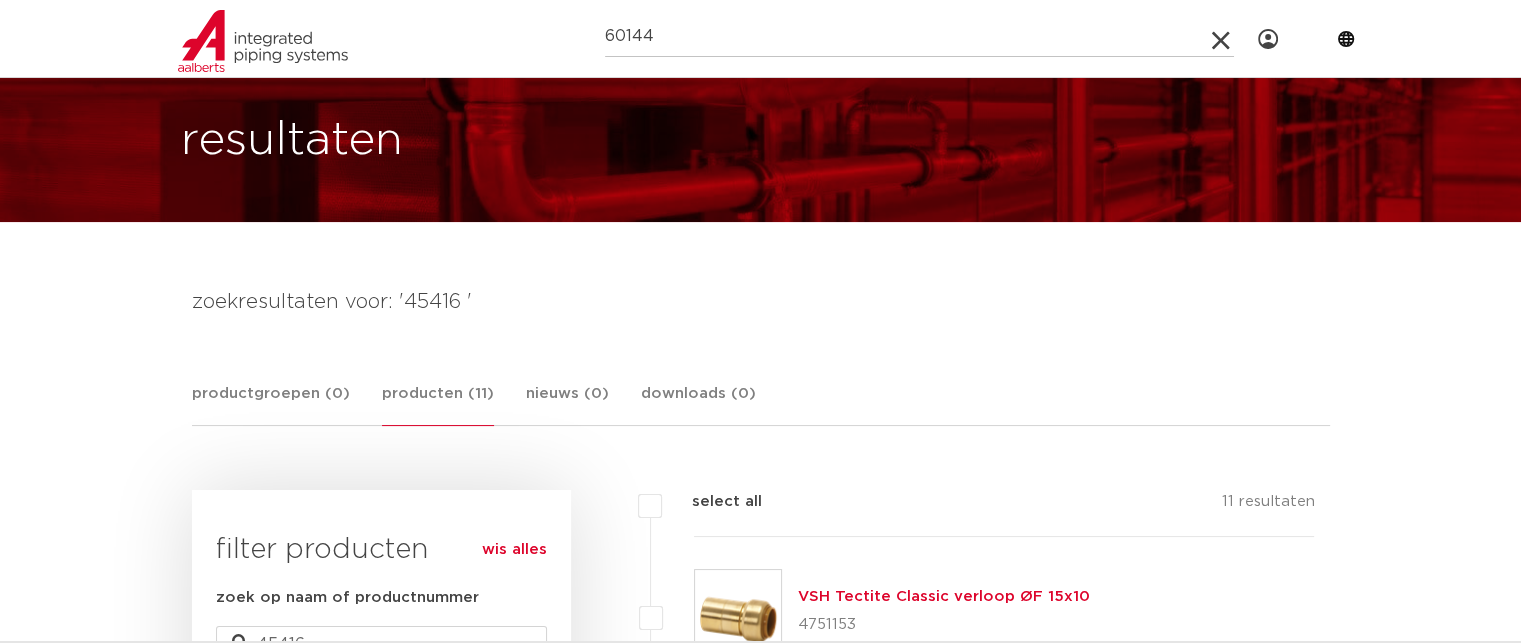 type on "60144" 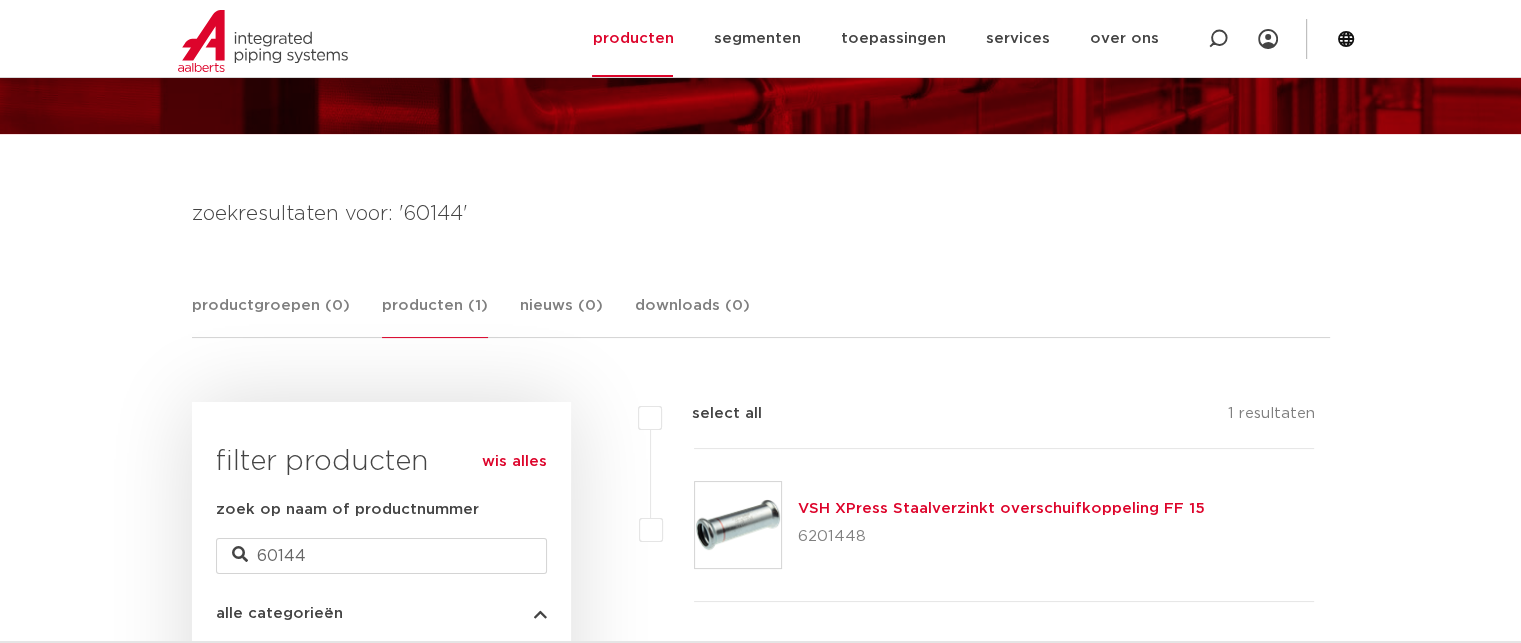 scroll, scrollTop: 0, scrollLeft: 0, axis: both 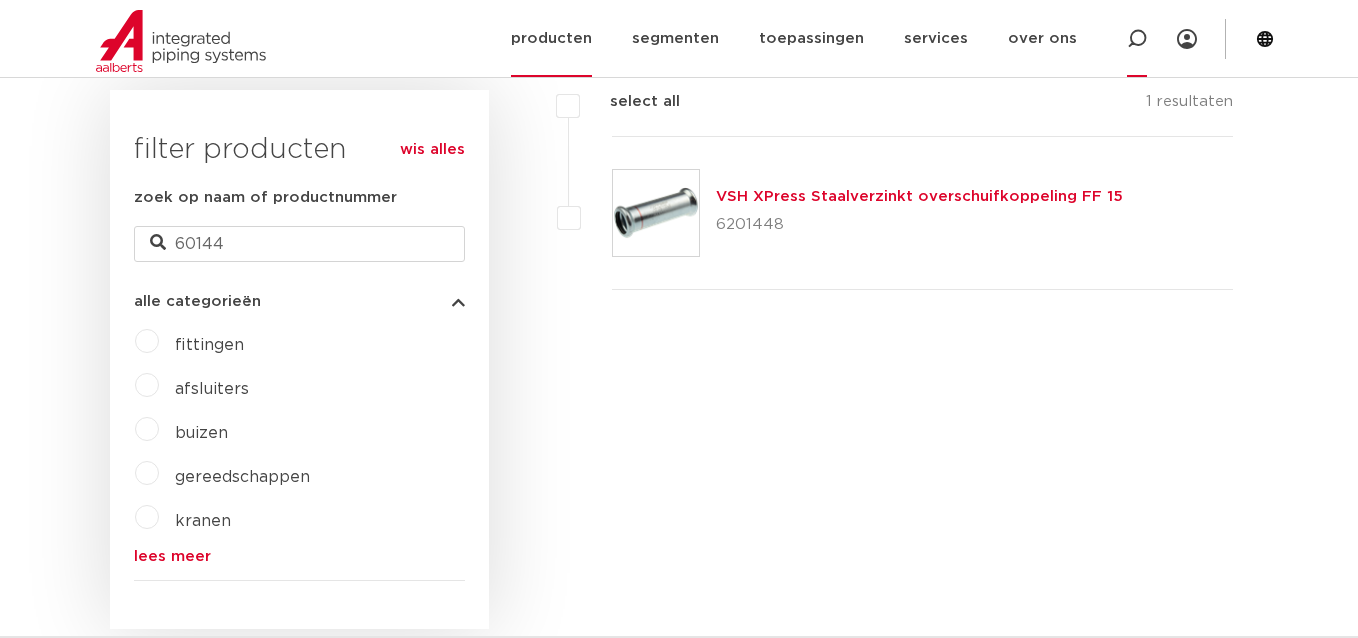 click 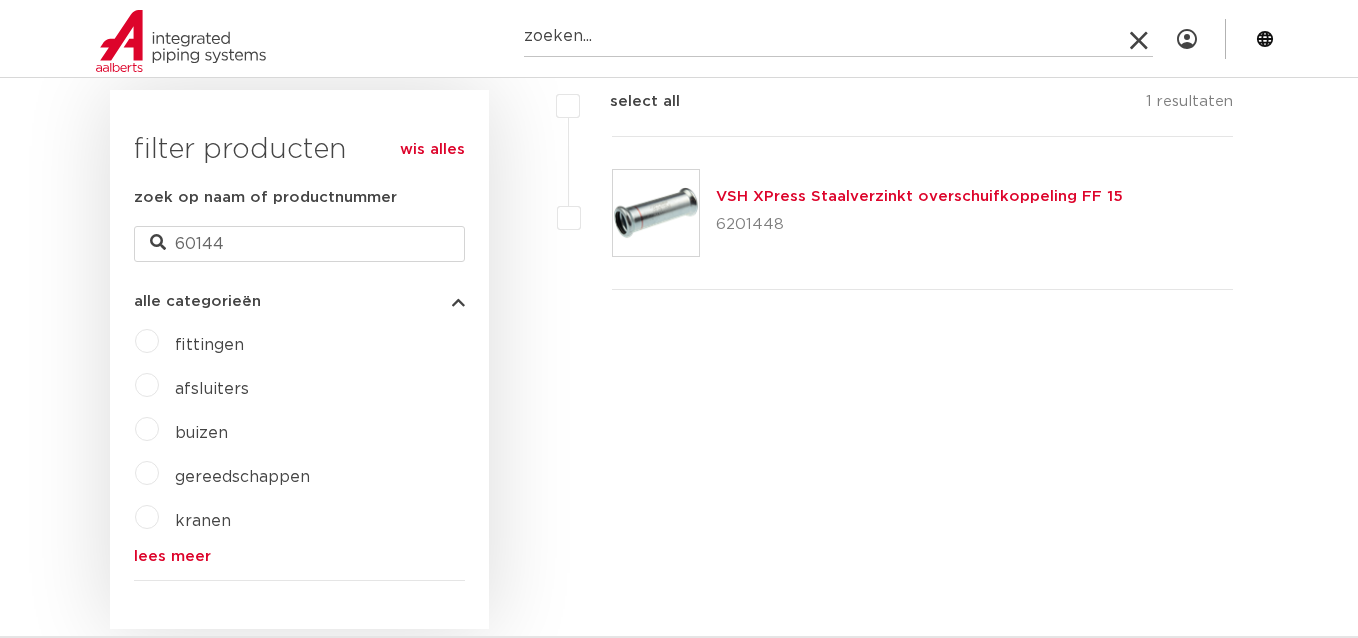 click on "Zoeken" at bounding box center [838, 37] 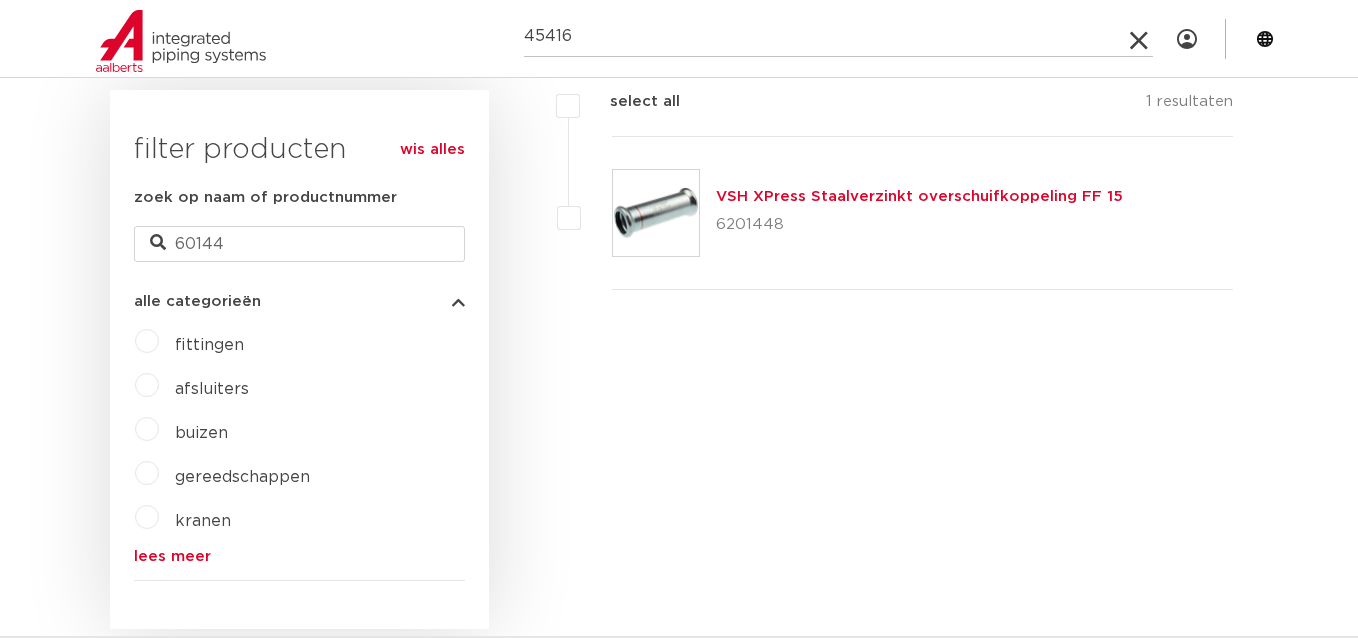 type on "45416" 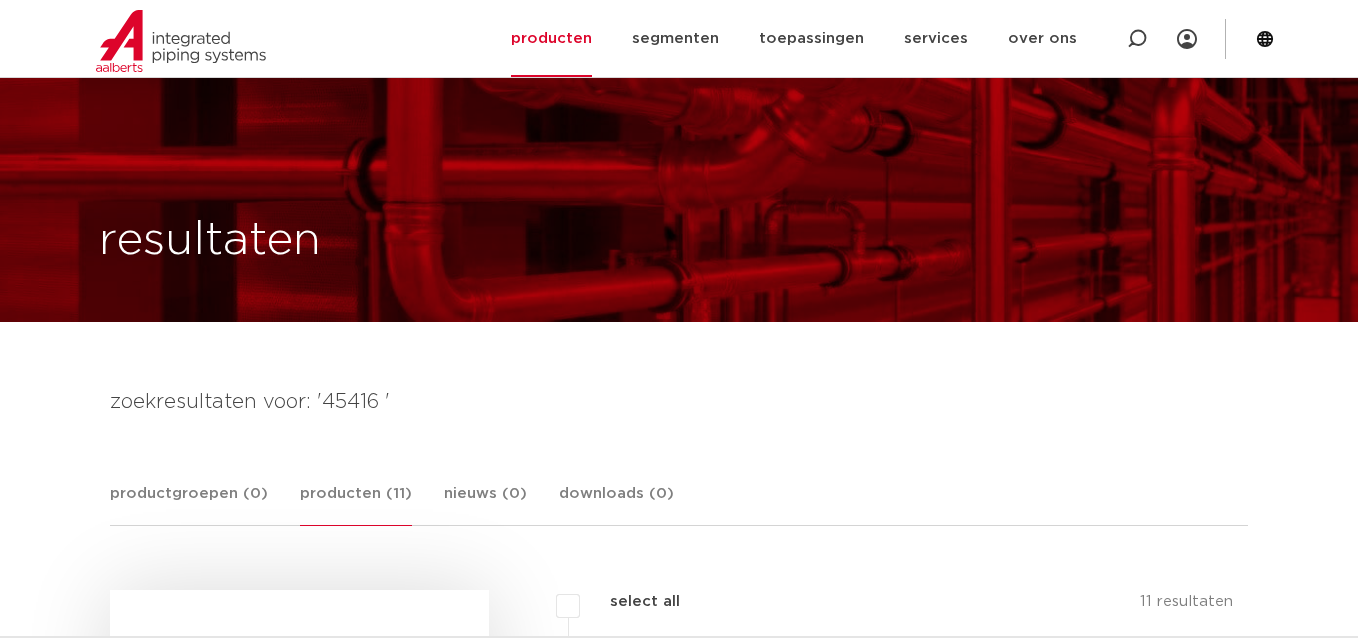 scroll, scrollTop: 655, scrollLeft: 0, axis: vertical 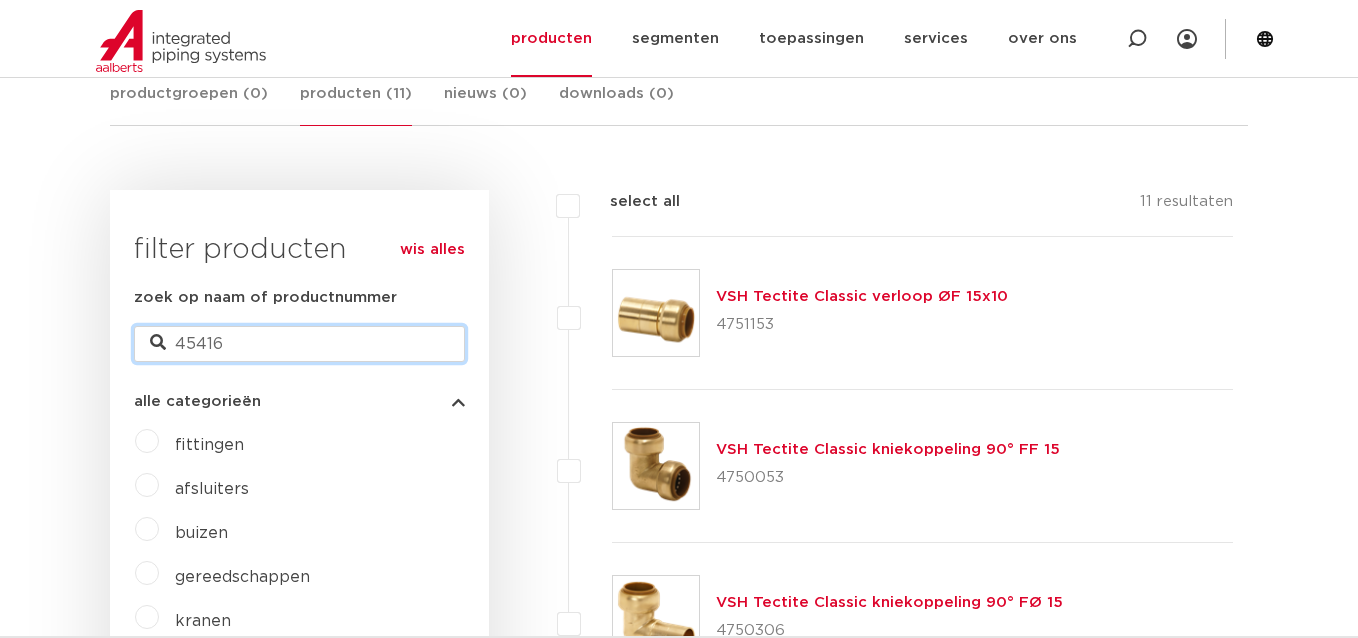 click on "45416" at bounding box center (299, 344) 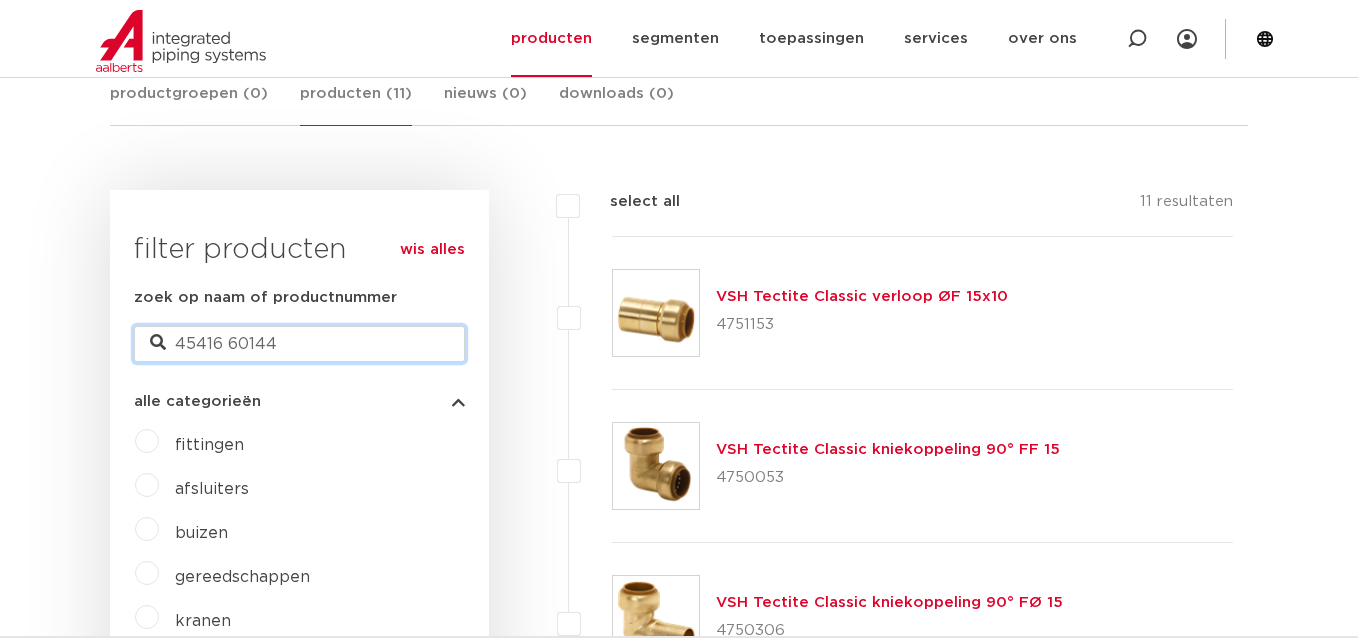 drag, startPoint x: 301, startPoint y: 342, endPoint x: 50, endPoint y: 332, distance: 251.19913 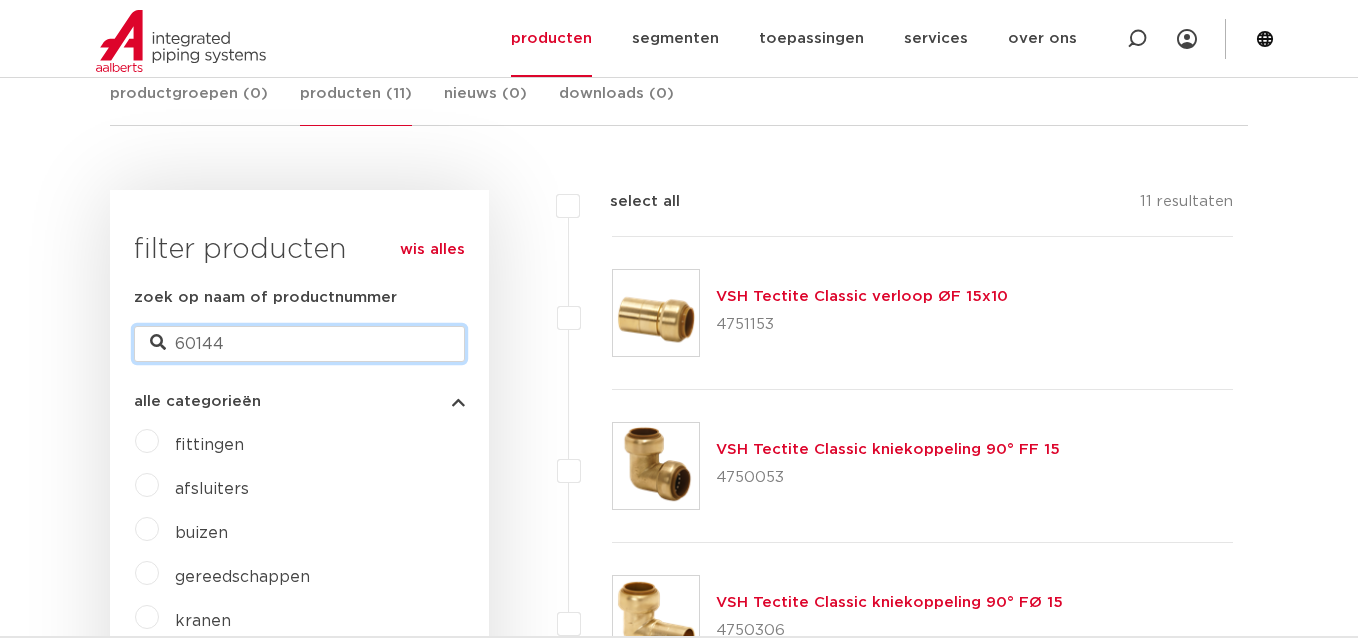type on "60144" 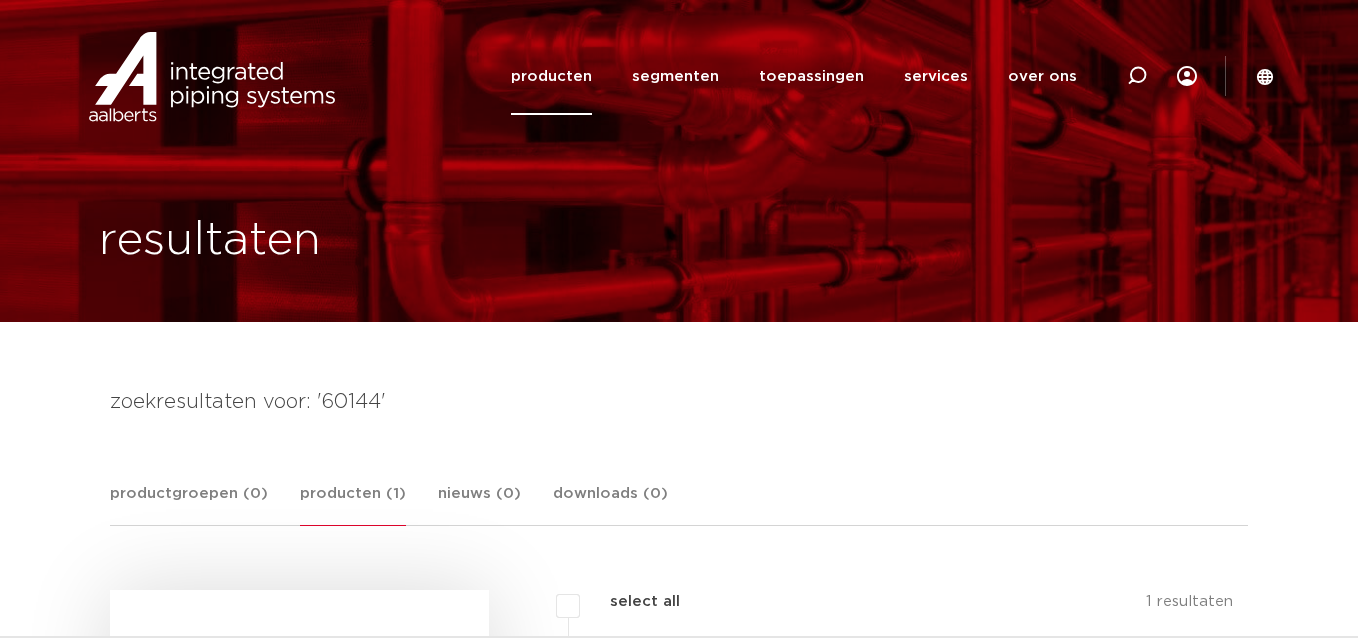 scroll, scrollTop: 267, scrollLeft: 0, axis: vertical 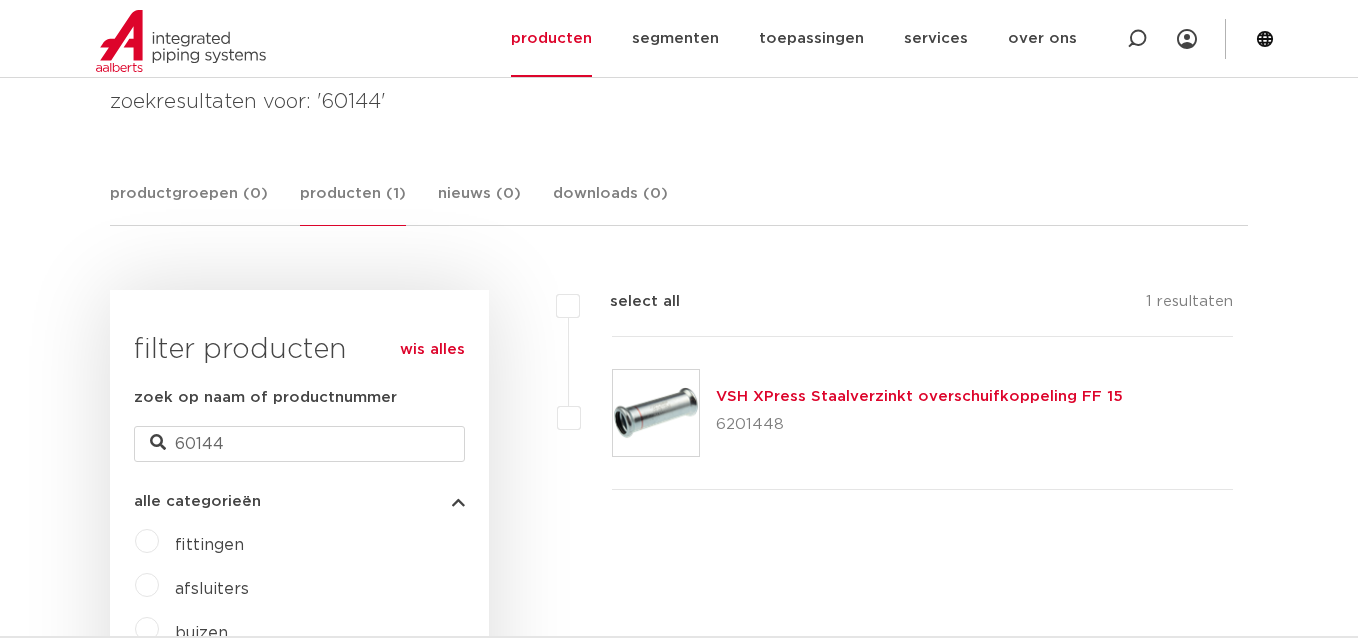 click on "VSH XPress Staalverzinkt overschuifkoppeling FF 15" at bounding box center [919, 396] 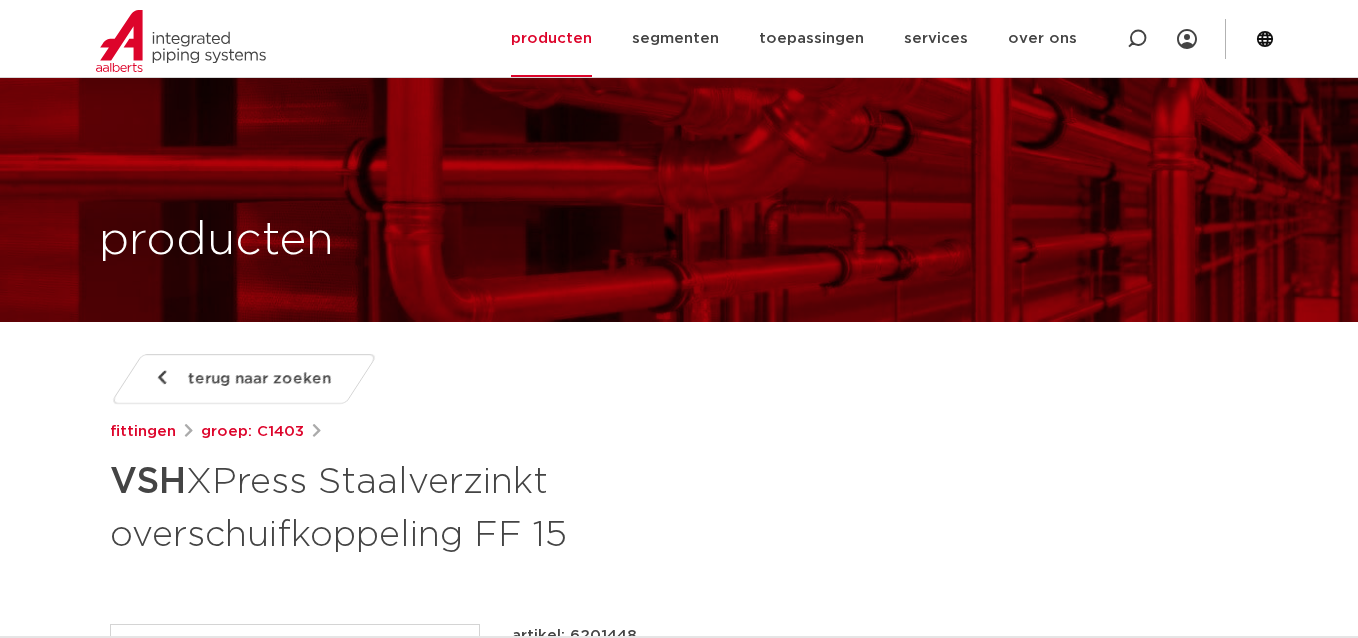 scroll, scrollTop: 500, scrollLeft: 0, axis: vertical 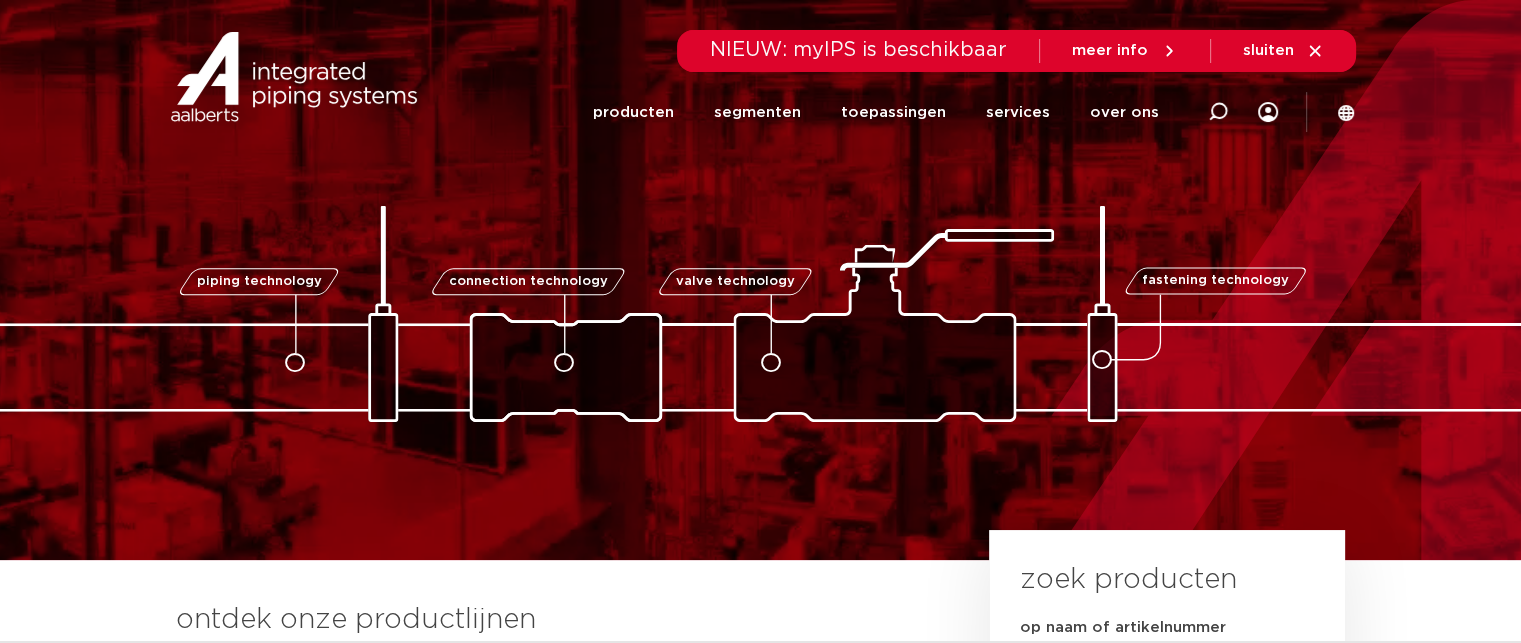 click 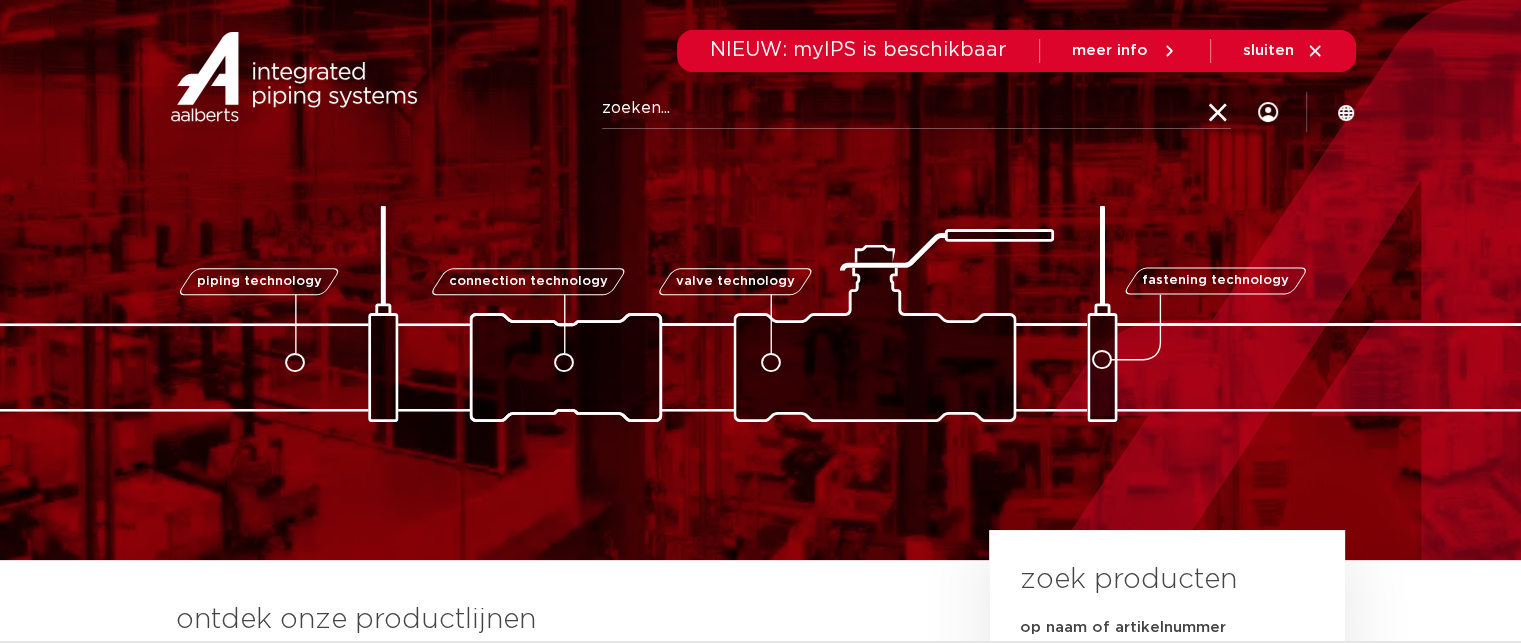 paste on "0493570" 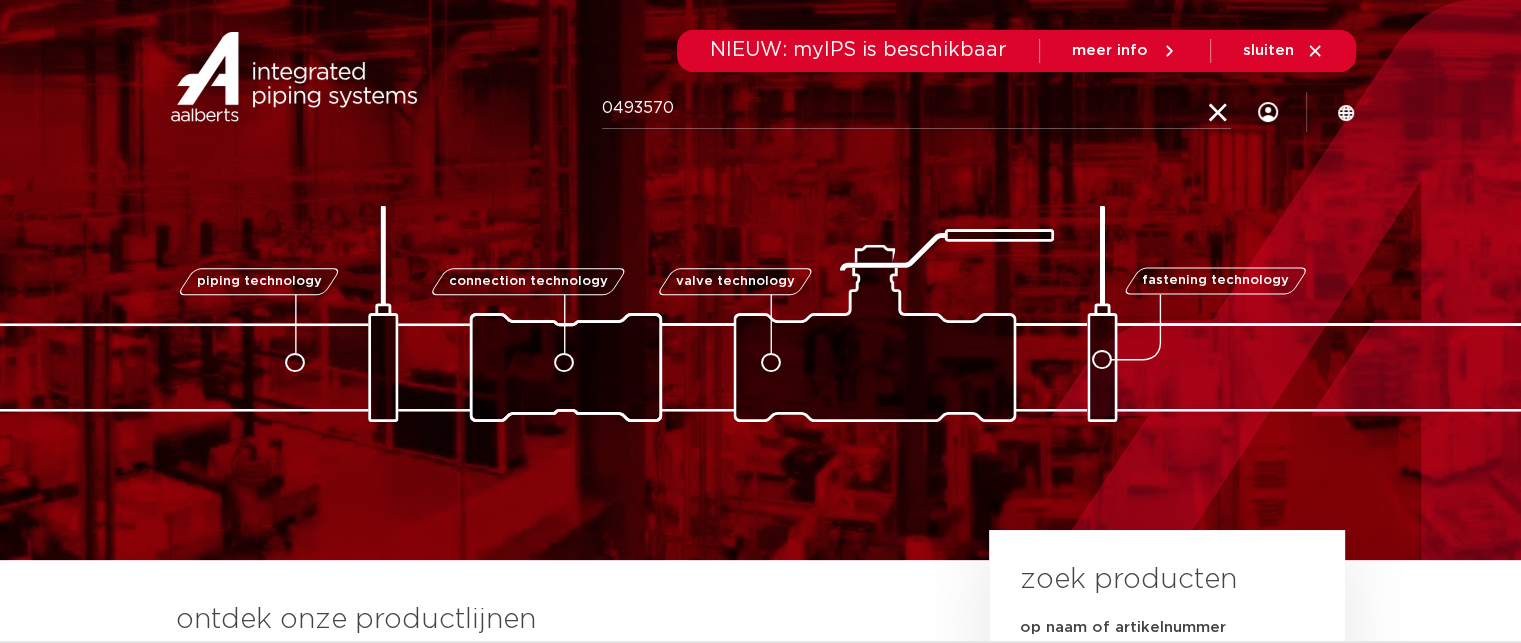 type on "0493570" 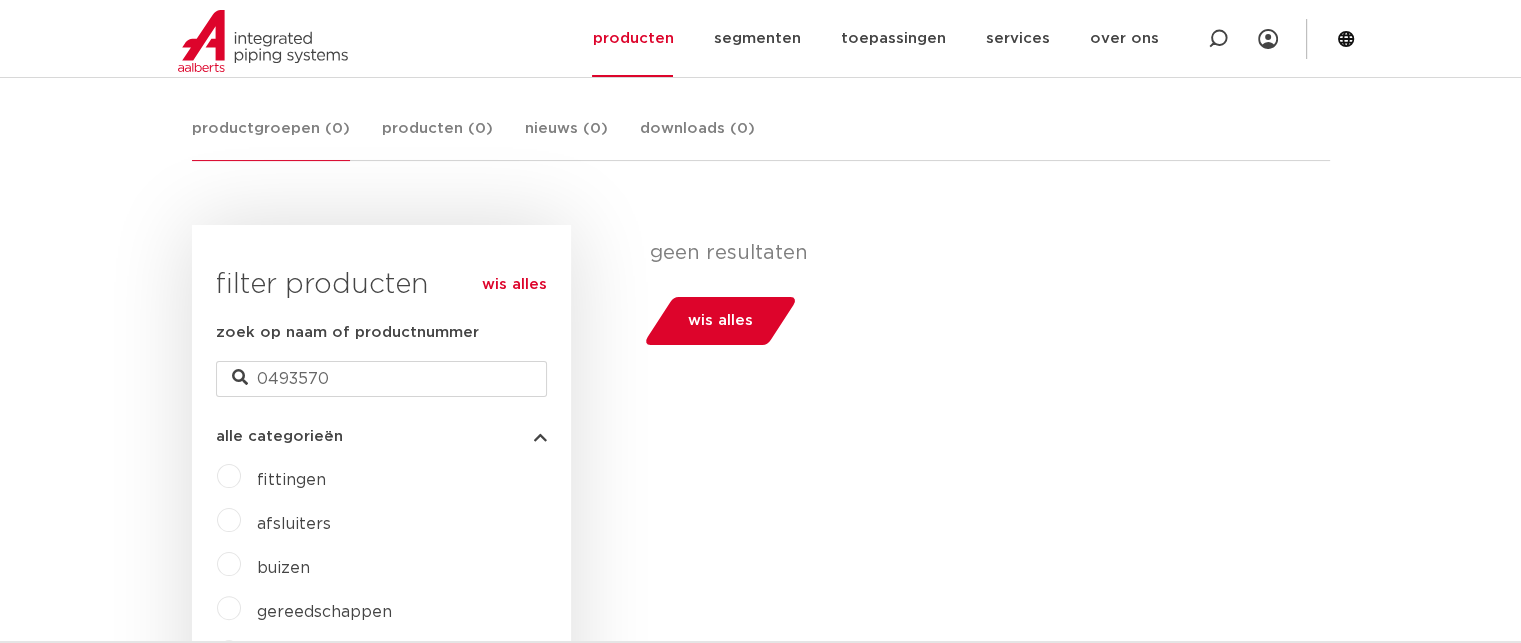 scroll, scrollTop: 281, scrollLeft: 0, axis: vertical 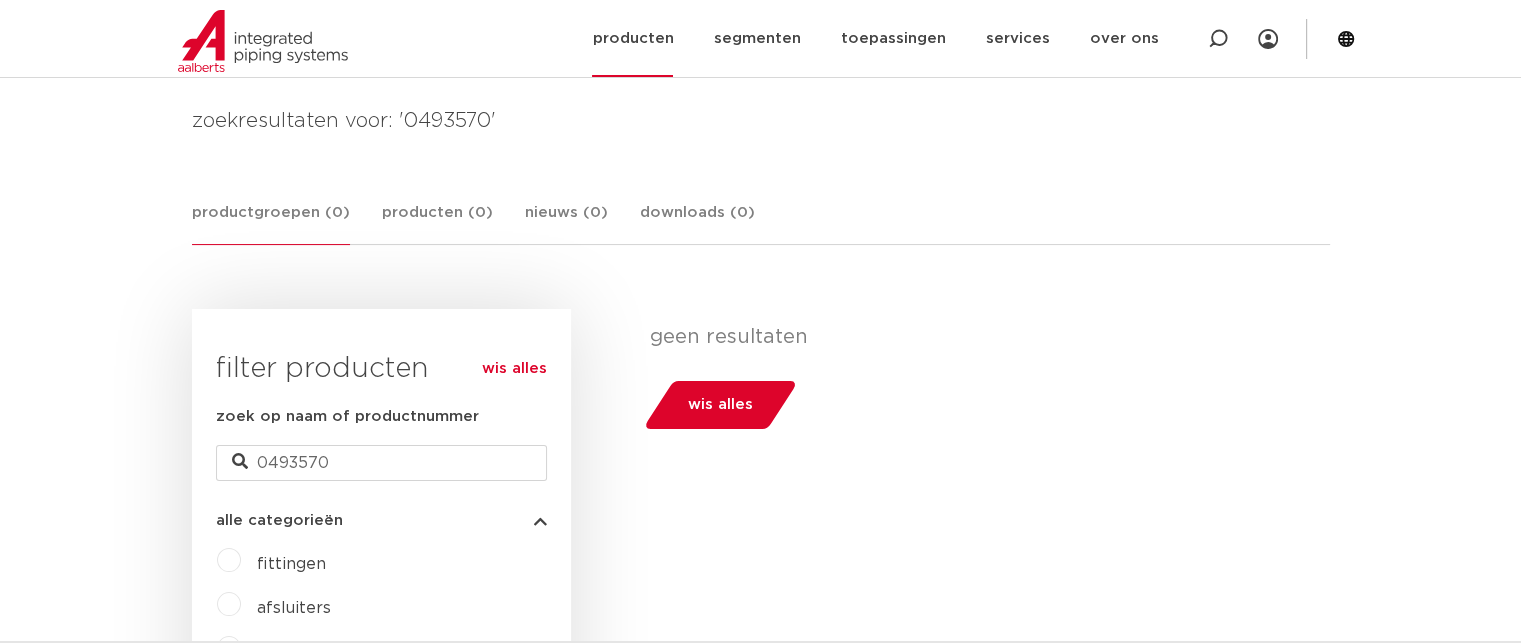 click at bounding box center [263, 41] 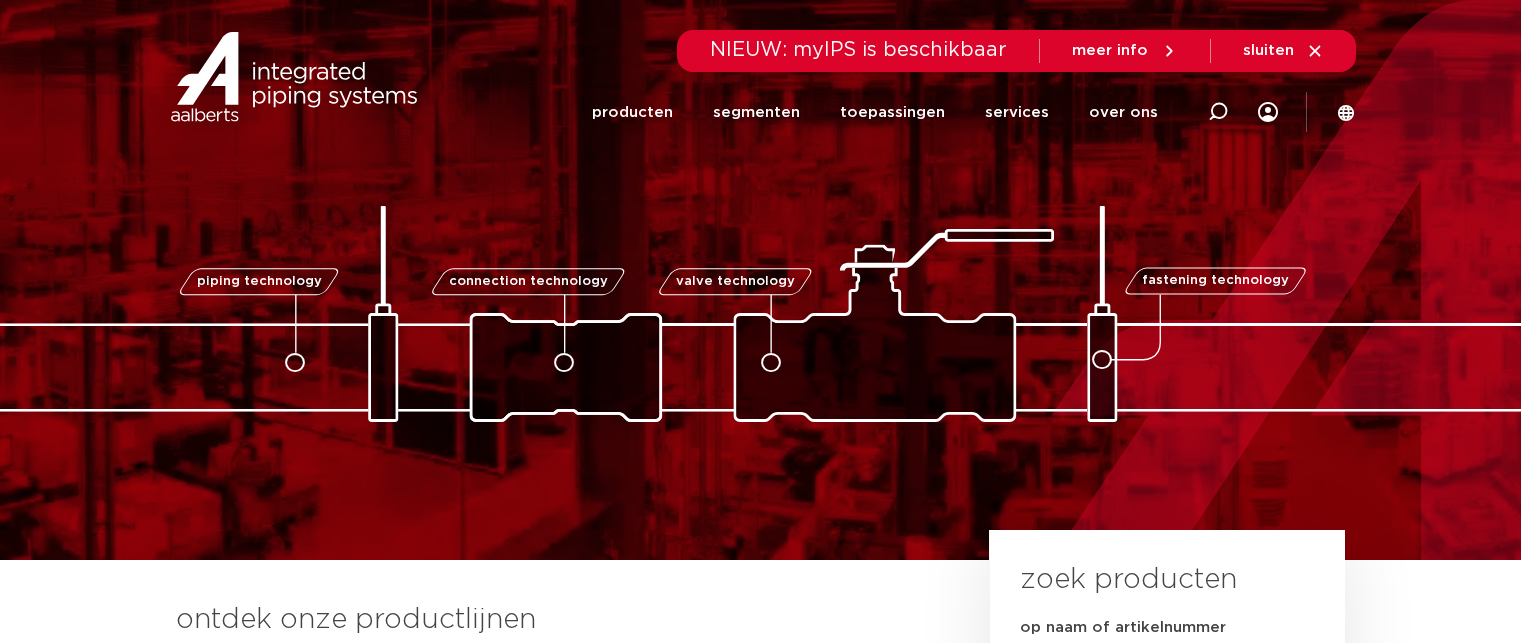 scroll, scrollTop: 0, scrollLeft: 0, axis: both 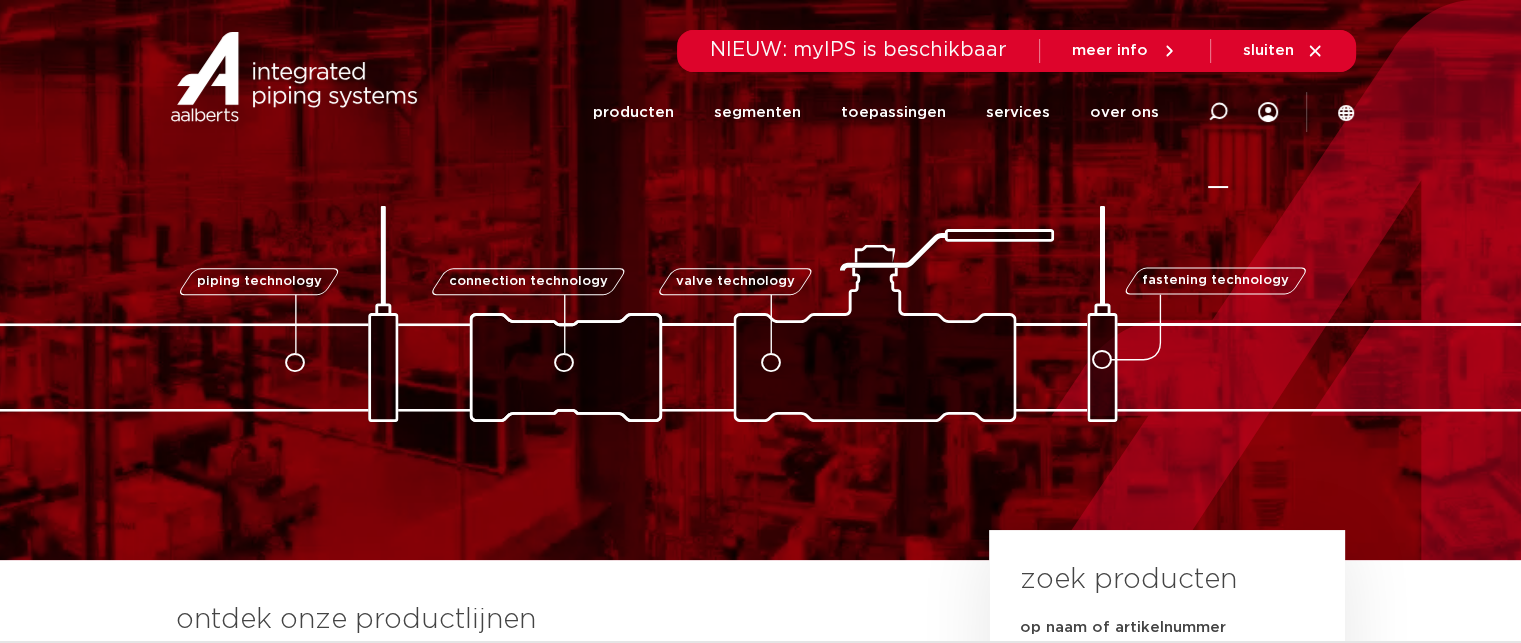 click 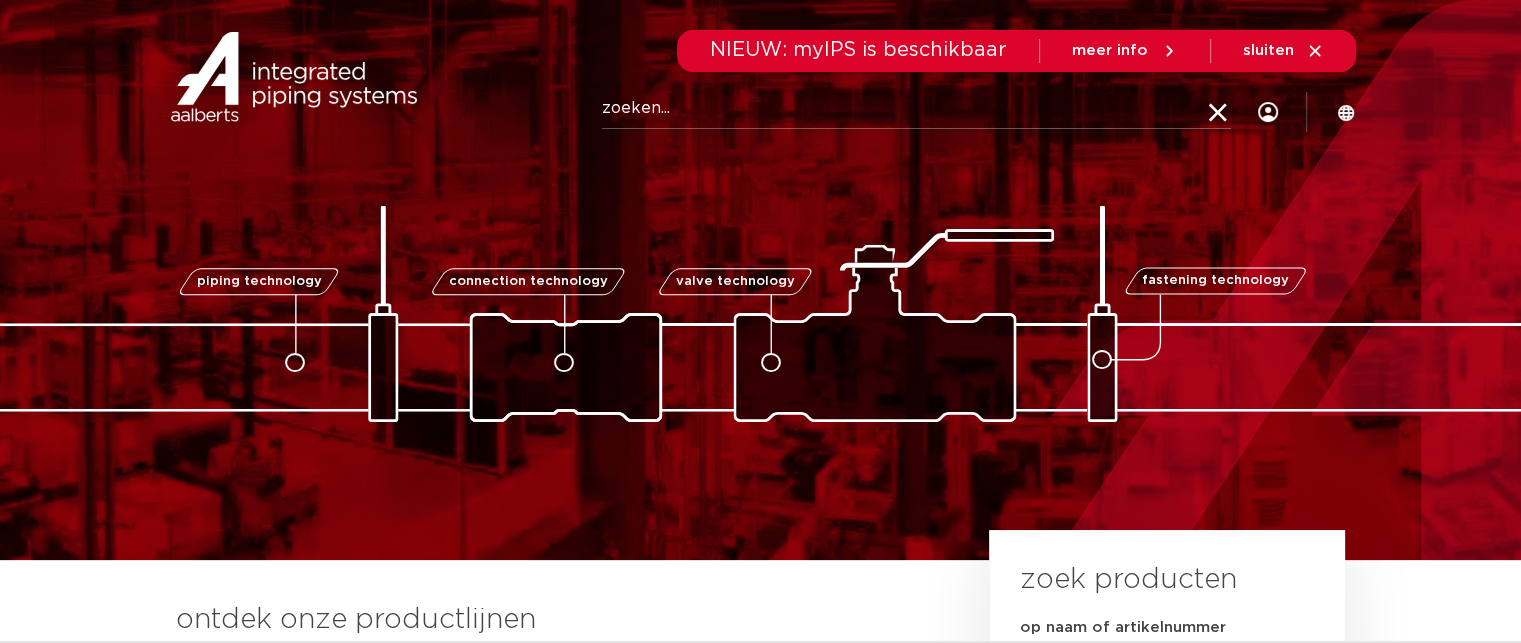 paste on "M07" 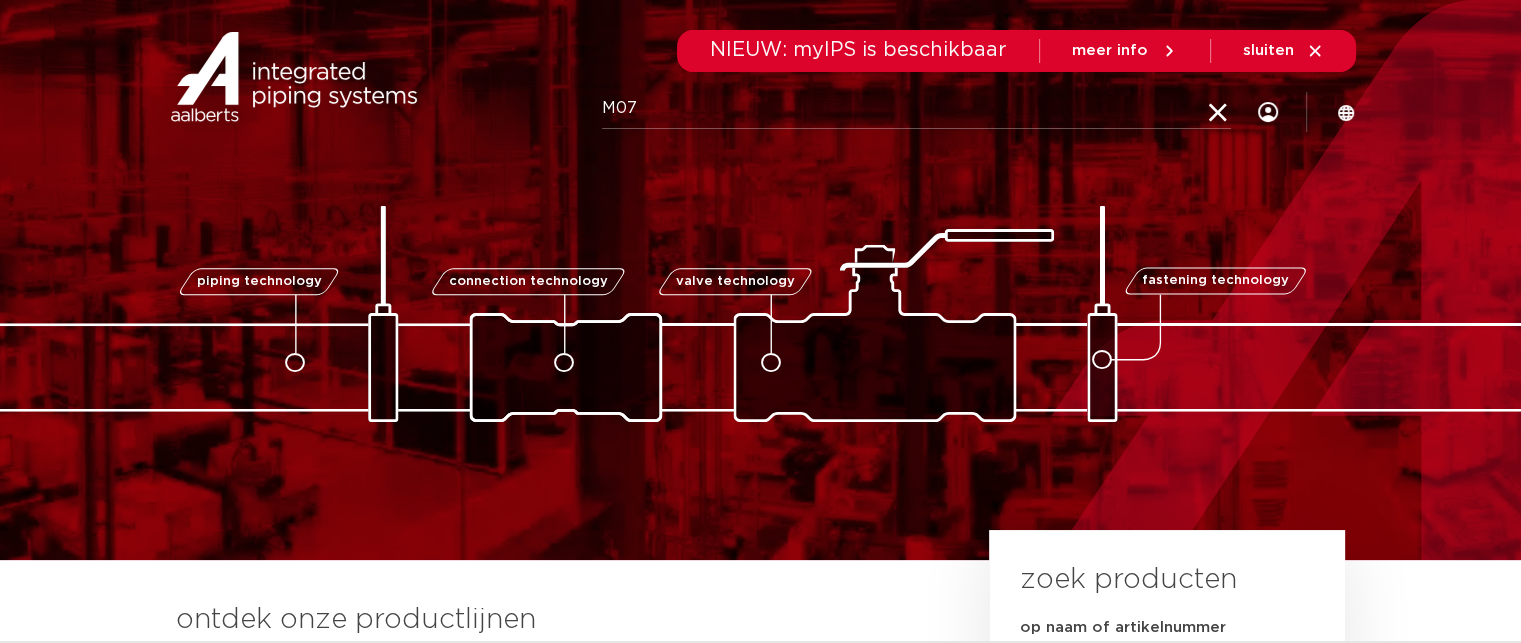type on "M07" 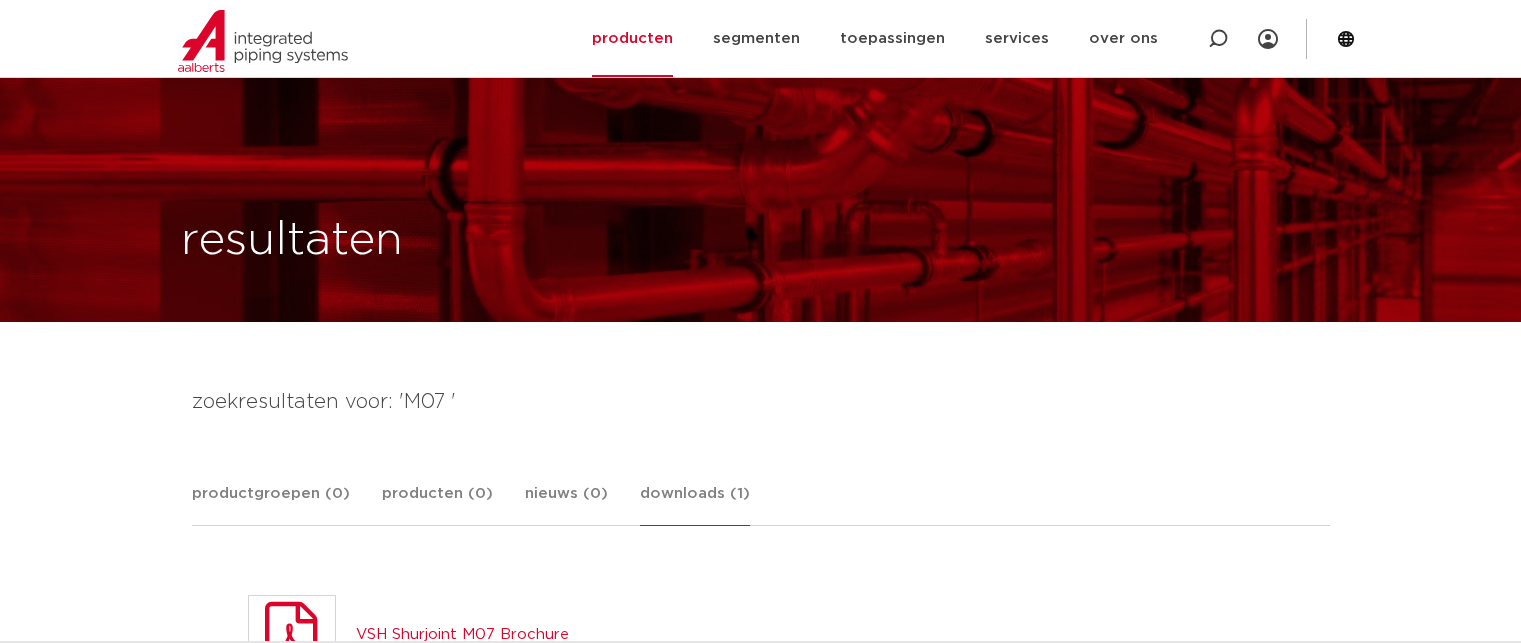 scroll, scrollTop: 280, scrollLeft: 0, axis: vertical 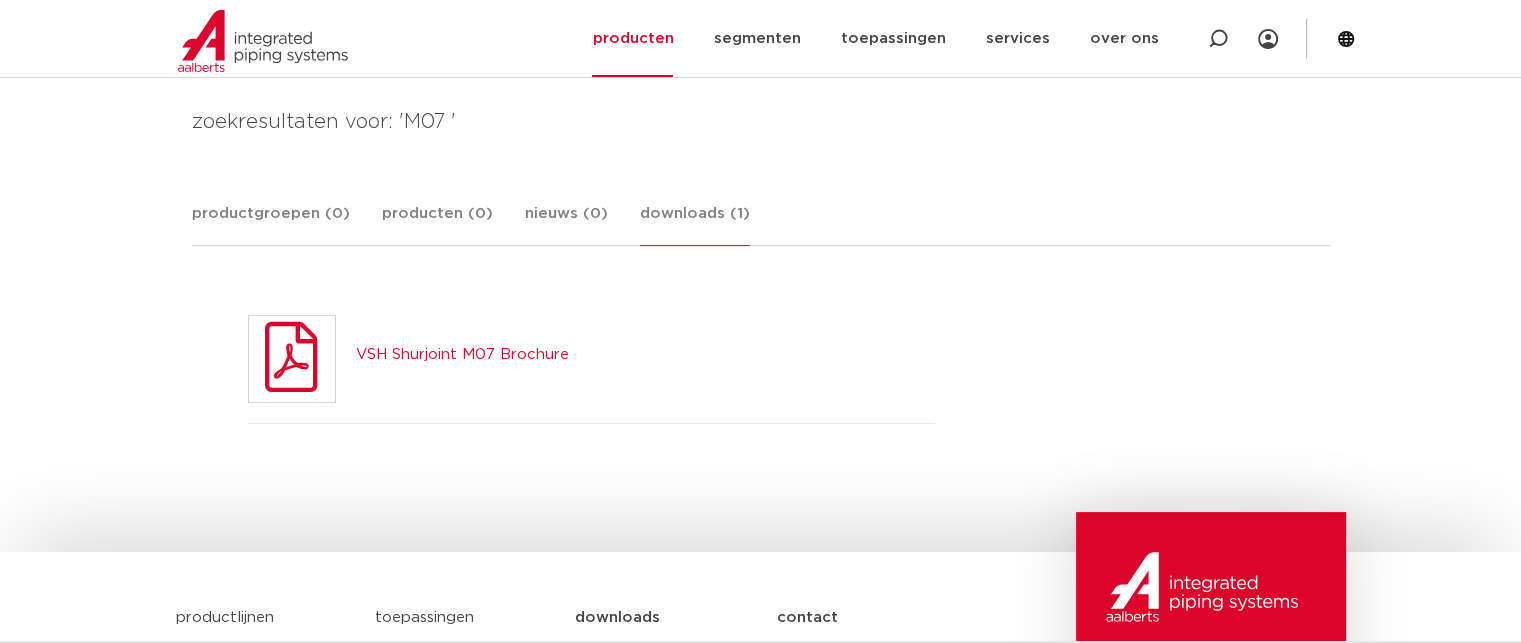 click at bounding box center [291, 359] 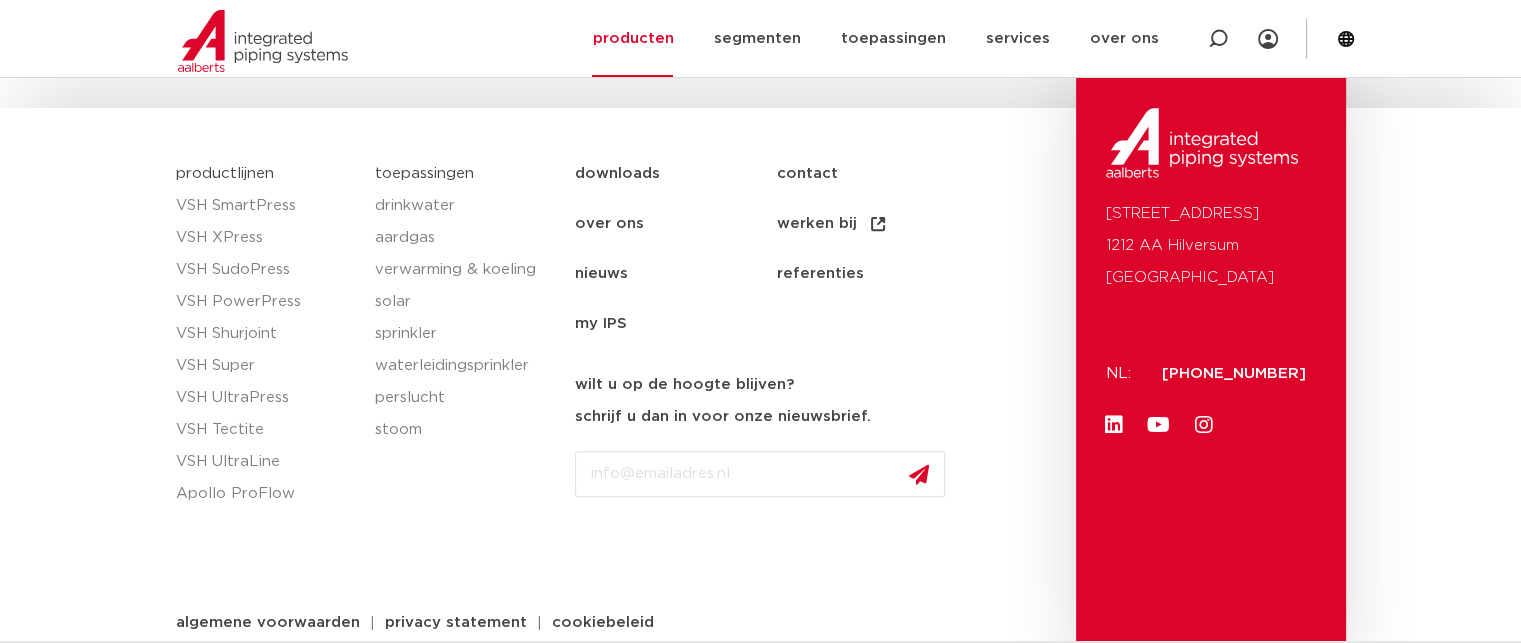 scroll, scrollTop: 746, scrollLeft: 0, axis: vertical 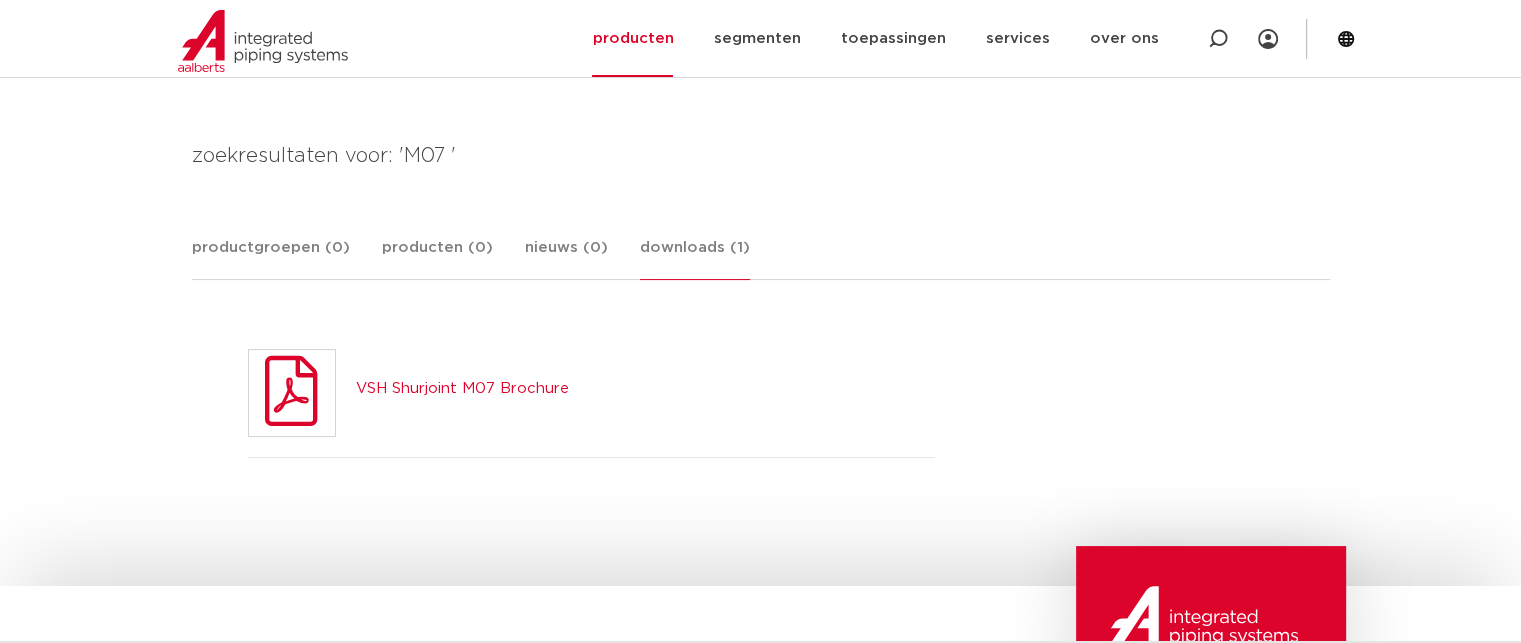 click on "VSH Shurjoint M07 Brochure" at bounding box center (462, 388) 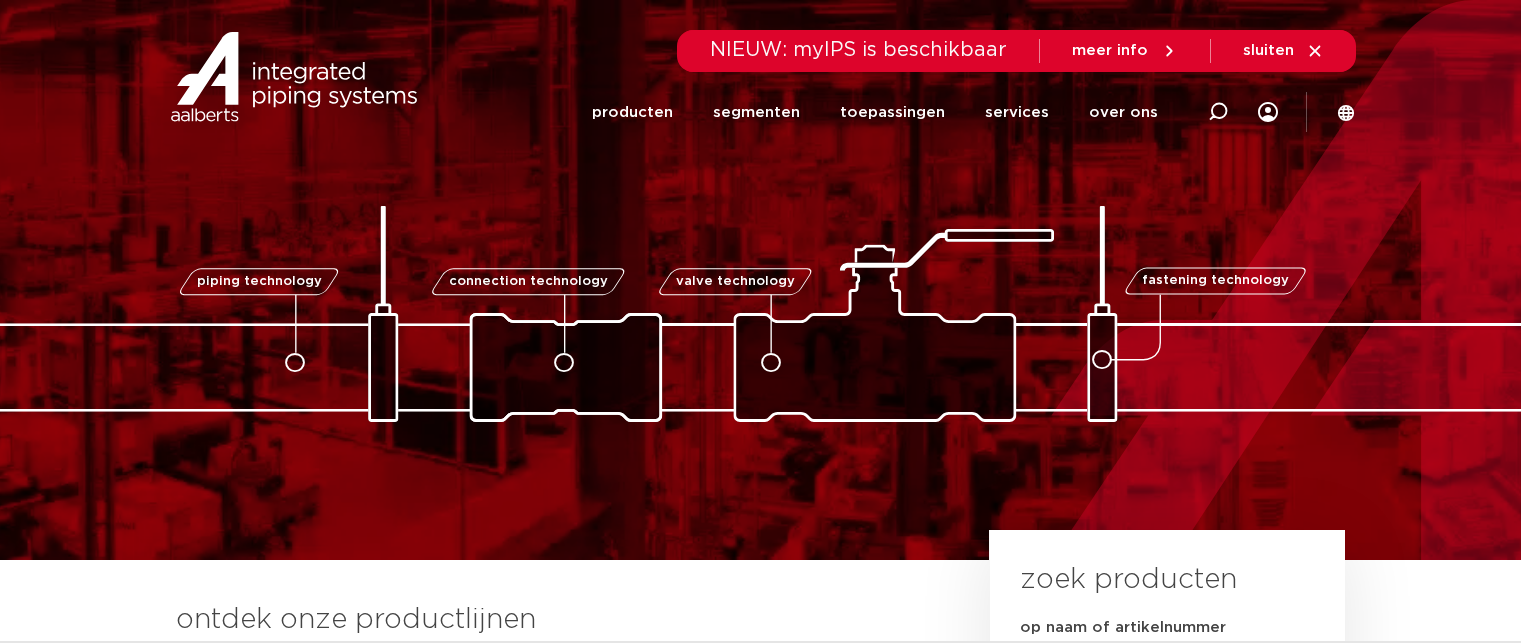 scroll, scrollTop: 0, scrollLeft: 0, axis: both 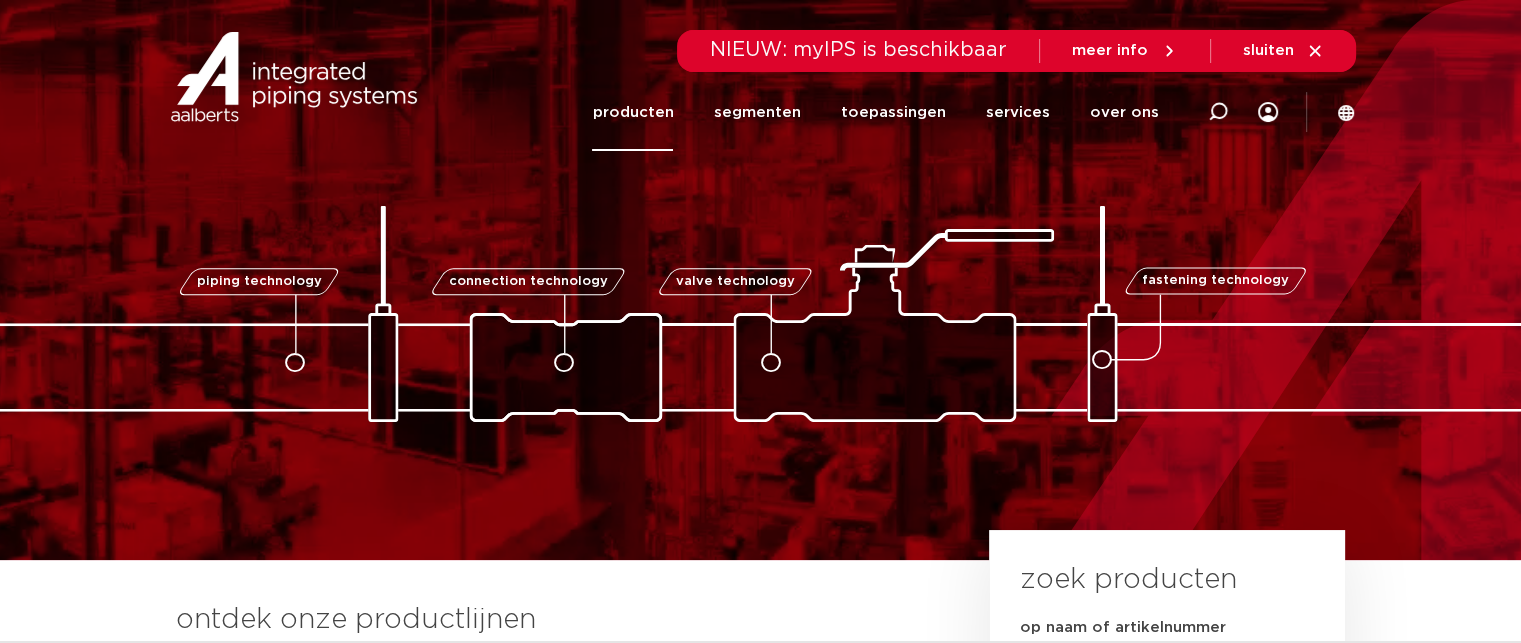 click on "producten" 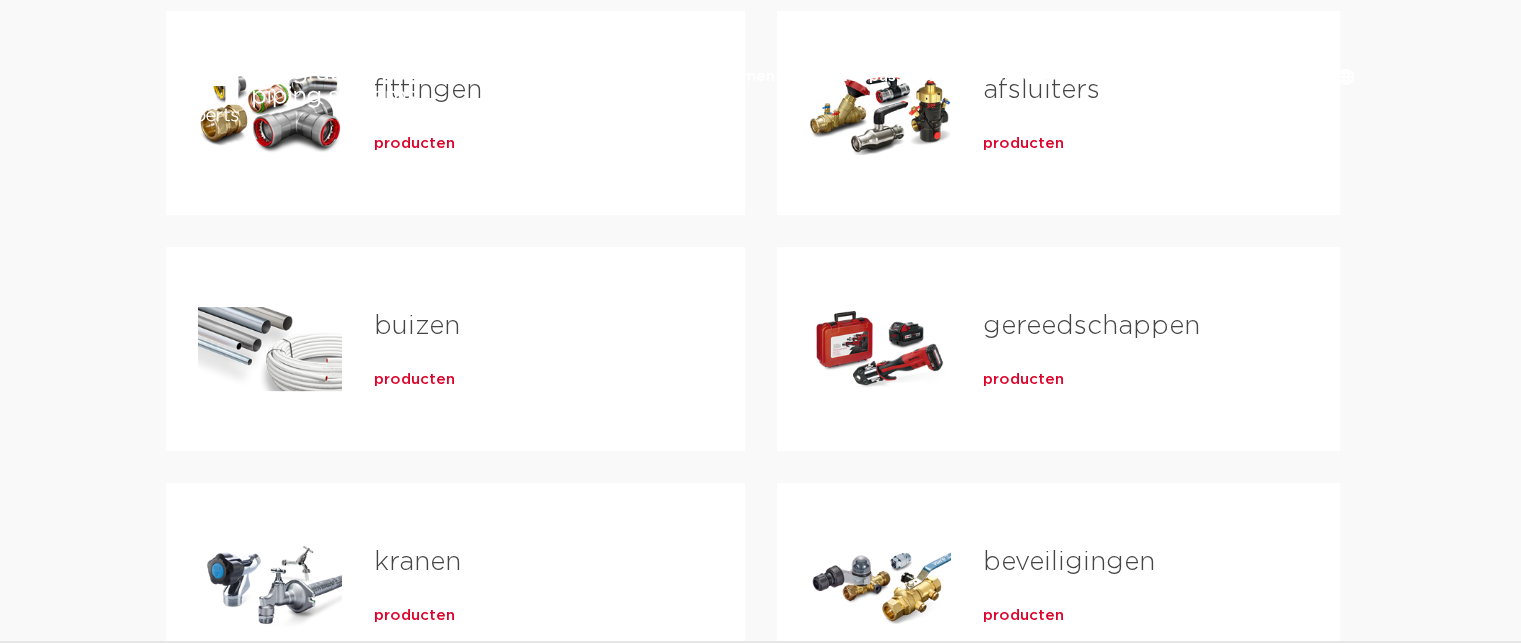 scroll, scrollTop: 500, scrollLeft: 0, axis: vertical 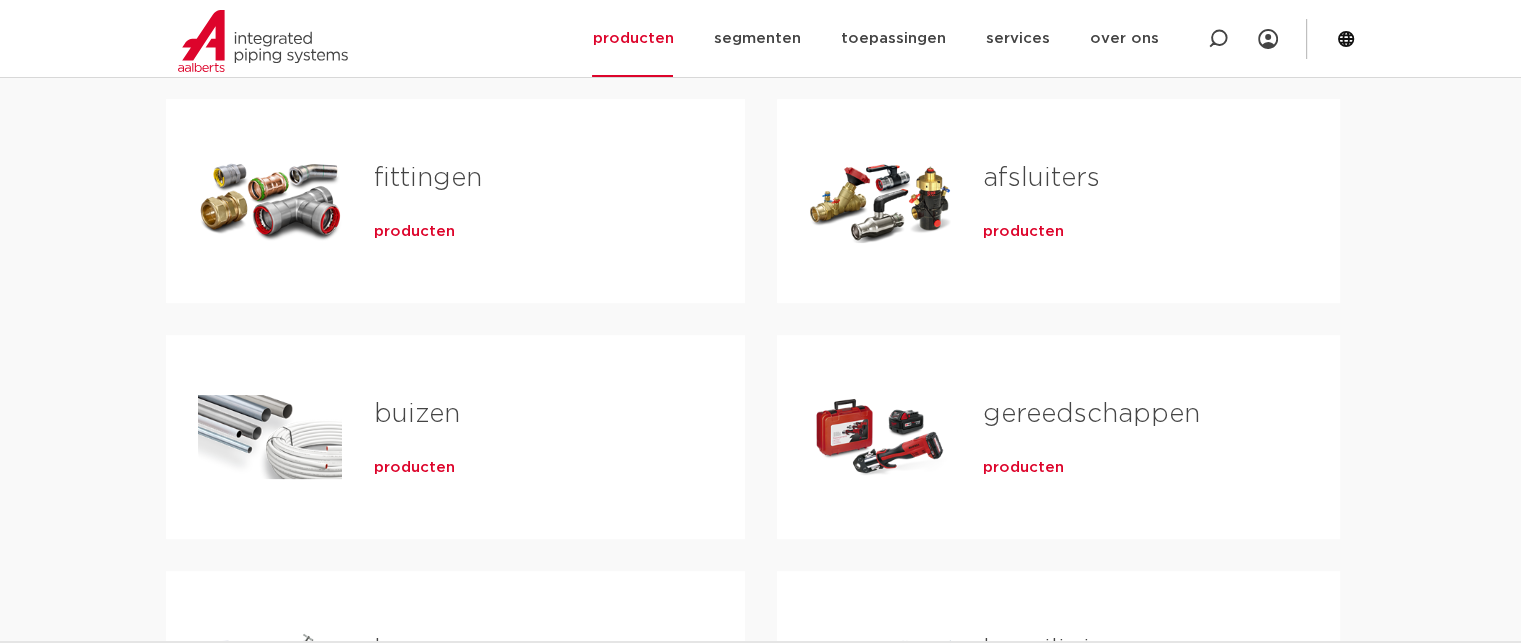 click on "producten" at bounding box center (1023, 232) 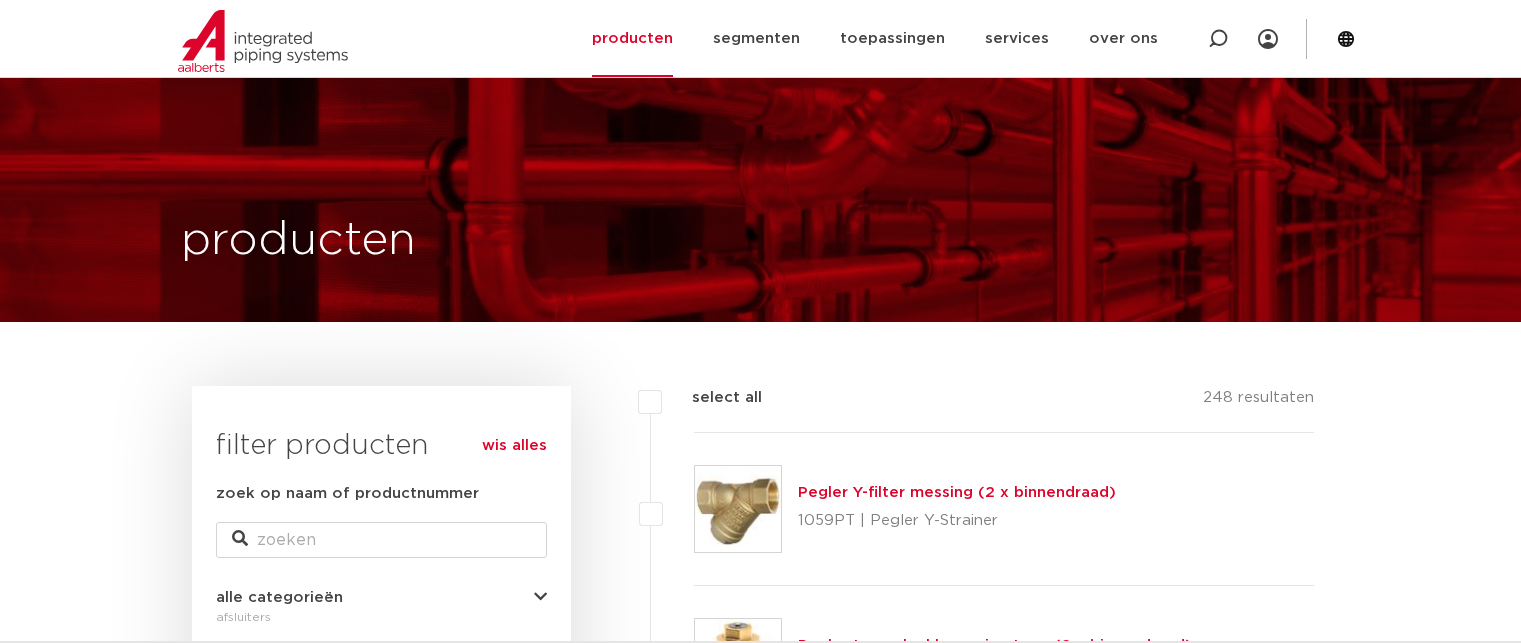 scroll, scrollTop: 295, scrollLeft: 0, axis: vertical 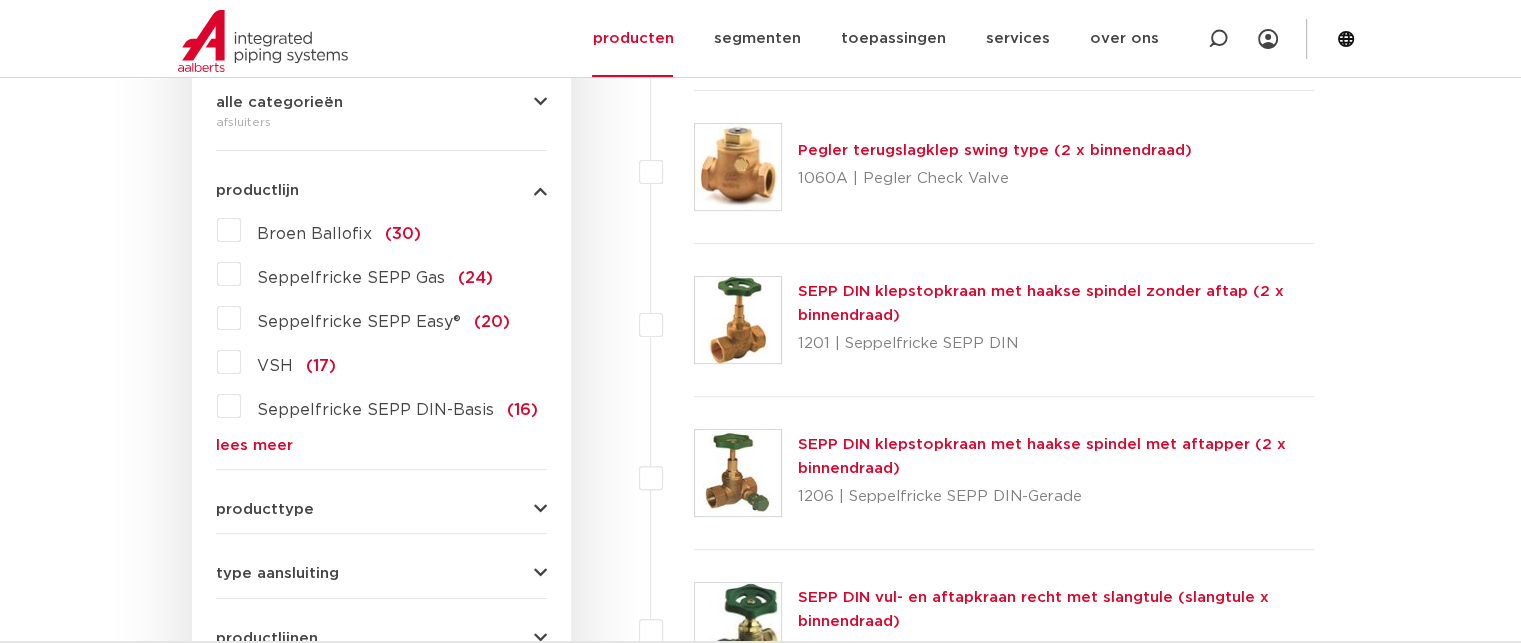 click on "lees meer" at bounding box center (381, 445) 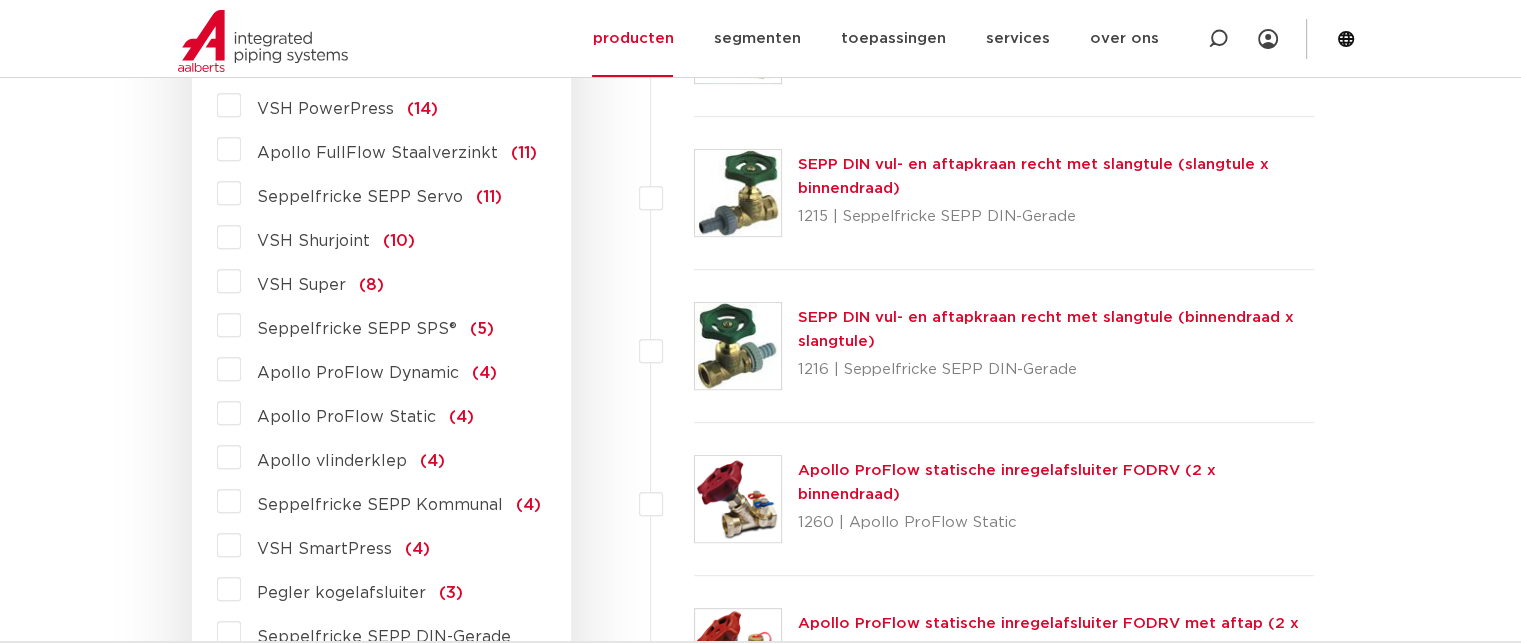scroll, scrollTop: 895, scrollLeft: 0, axis: vertical 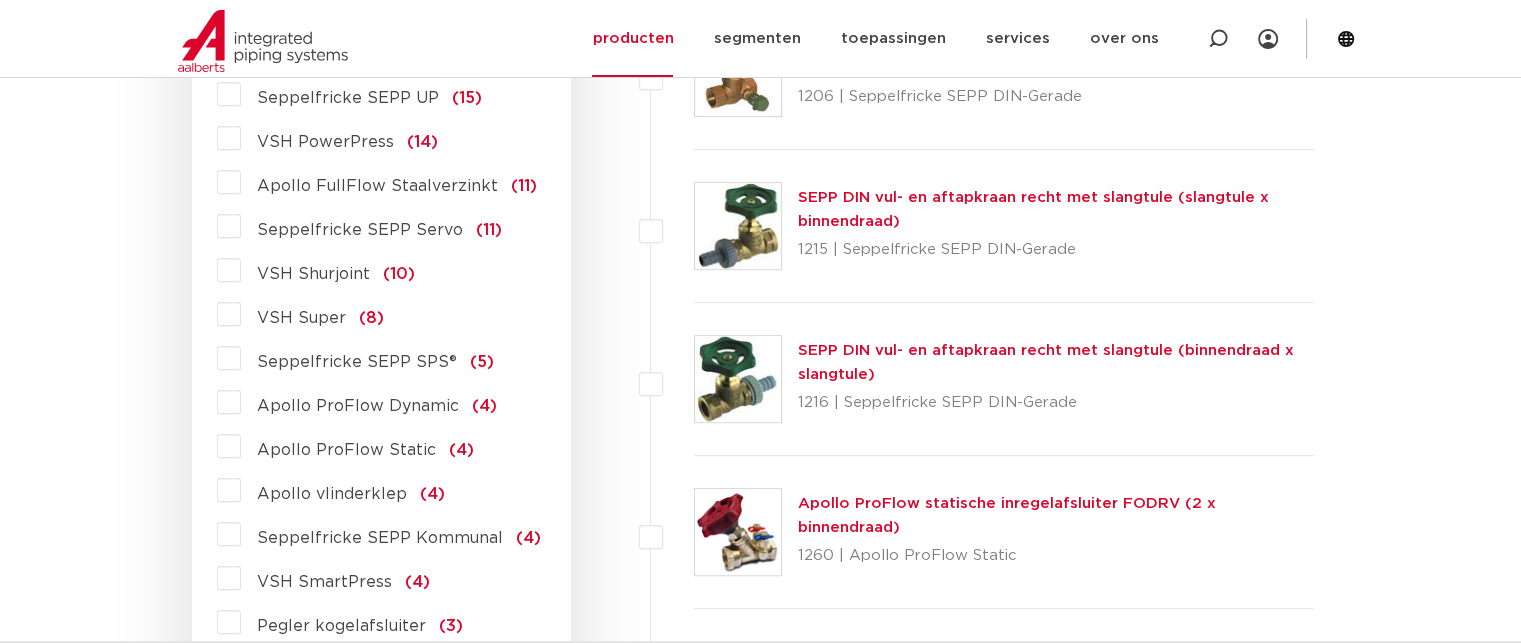 click on "VSH PowerPress" at bounding box center [325, 142] 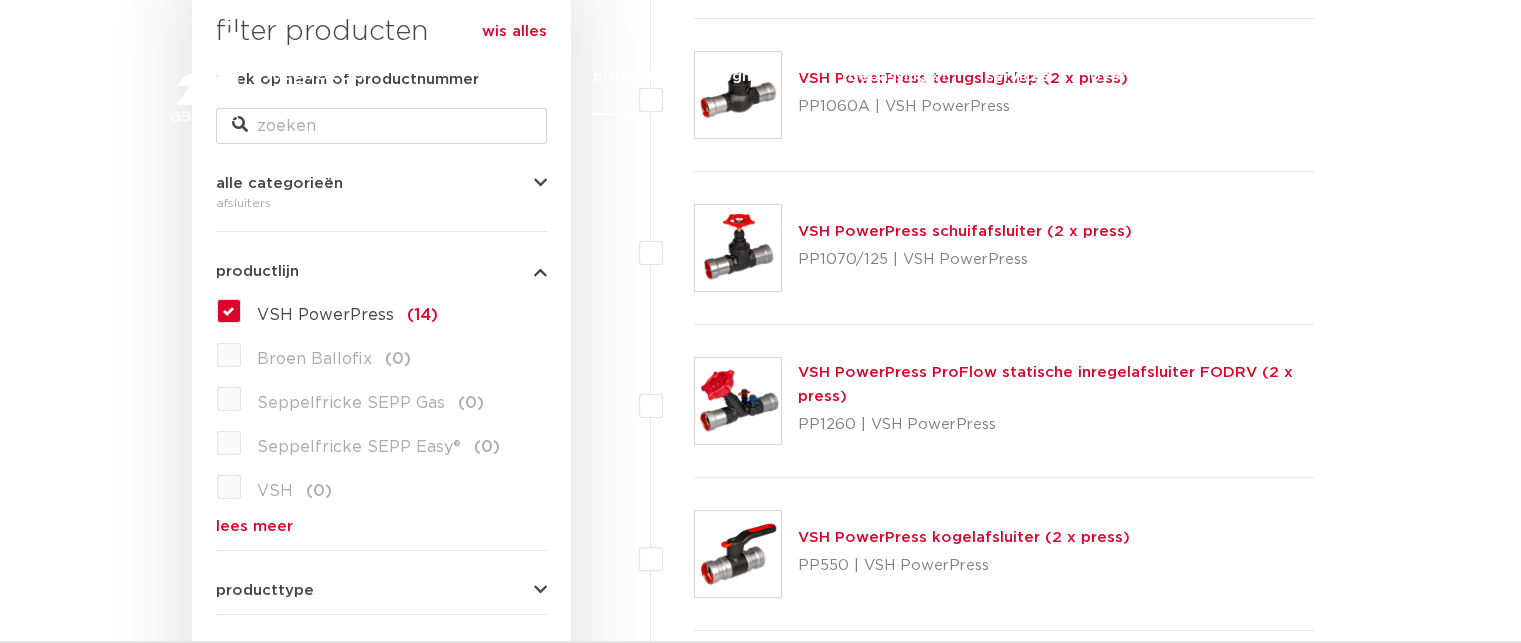 scroll, scrollTop: 0, scrollLeft: 0, axis: both 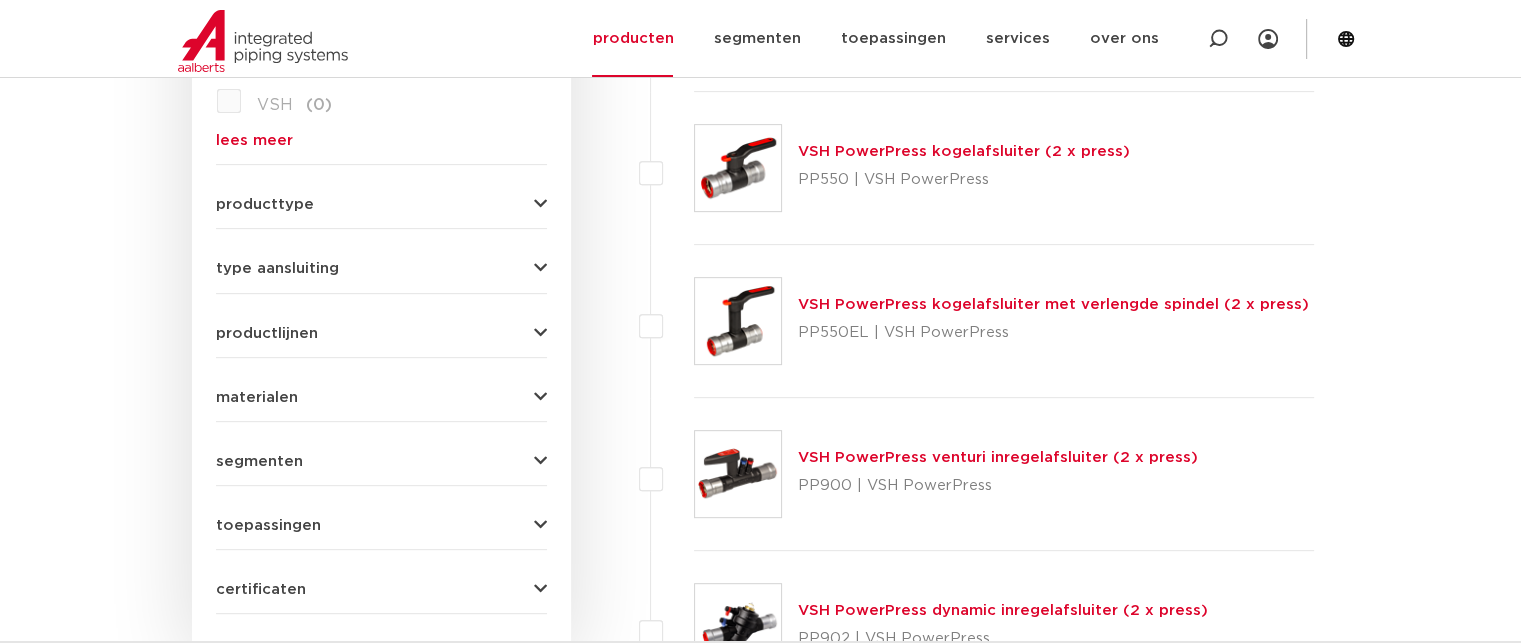 click on "VSH PowerPress kogelafsluiter (2 x press)" at bounding box center [964, 151] 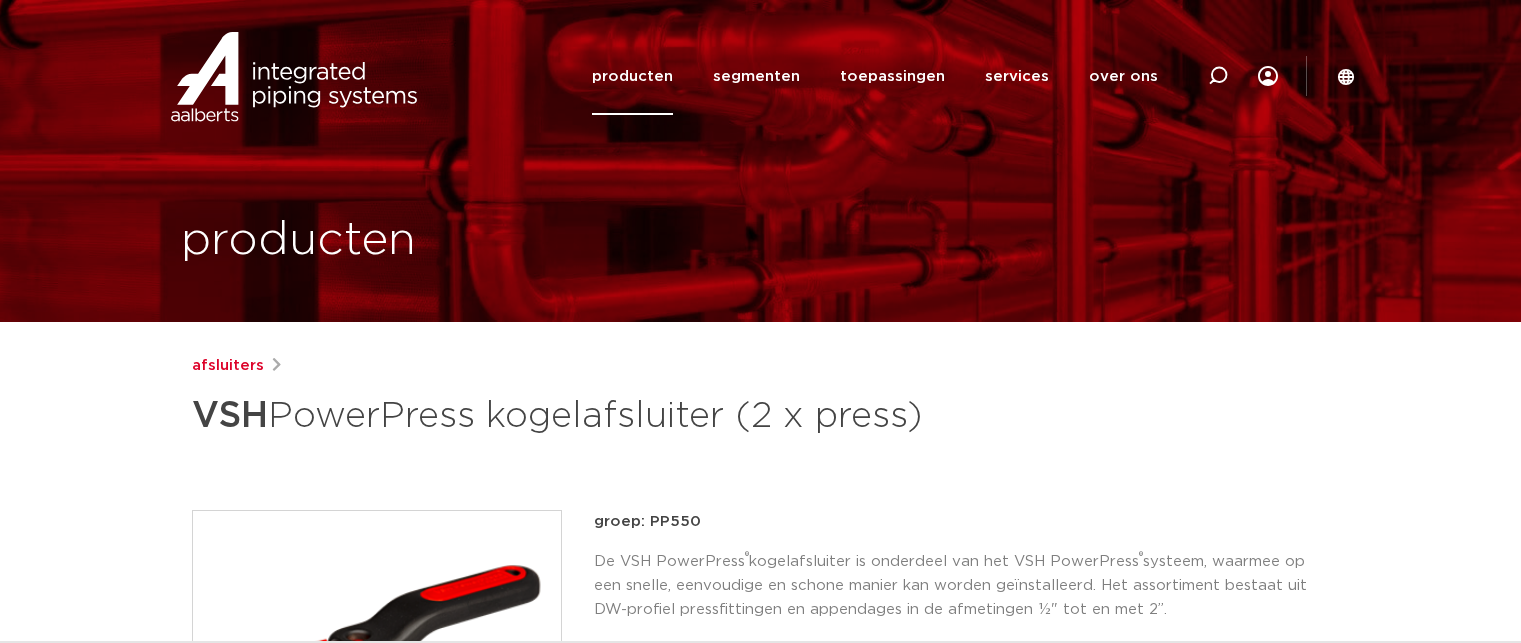 scroll, scrollTop: 0, scrollLeft: 0, axis: both 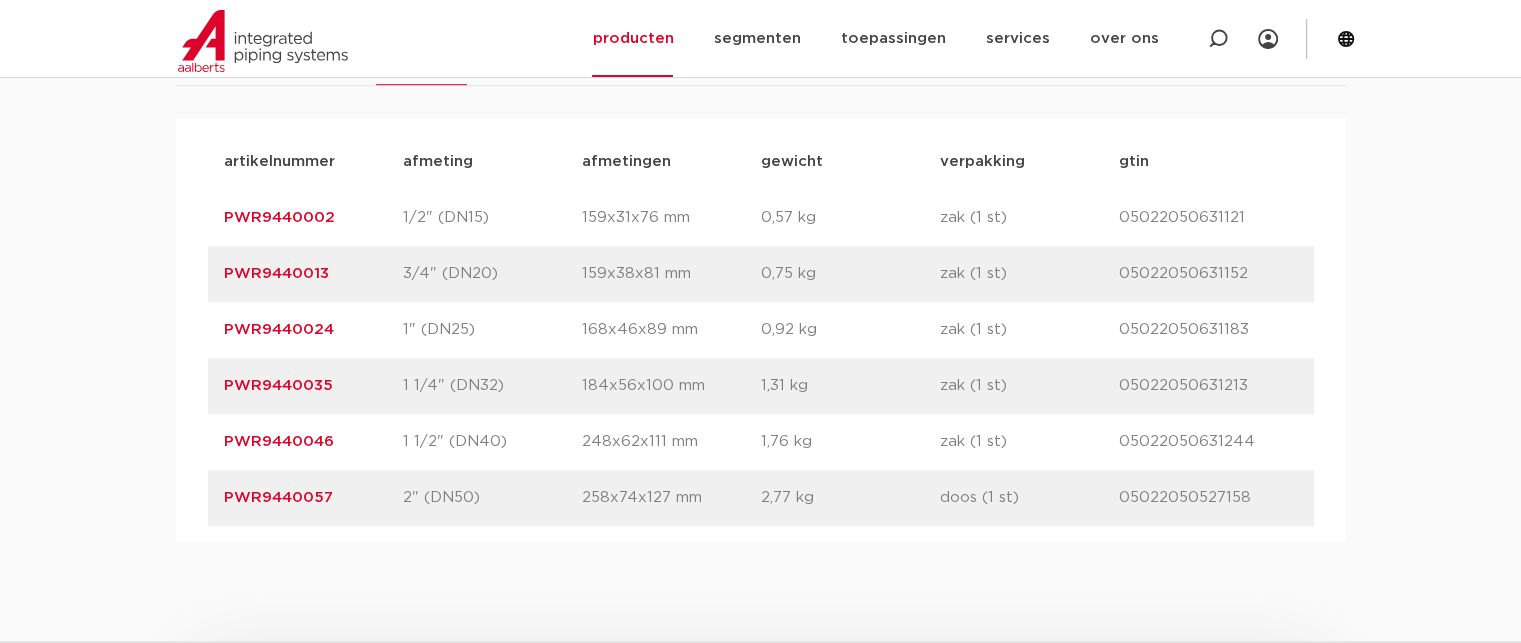 drag, startPoint x: 332, startPoint y: 379, endPoint x: 193, endPoint y: 385, distance: 139.12944 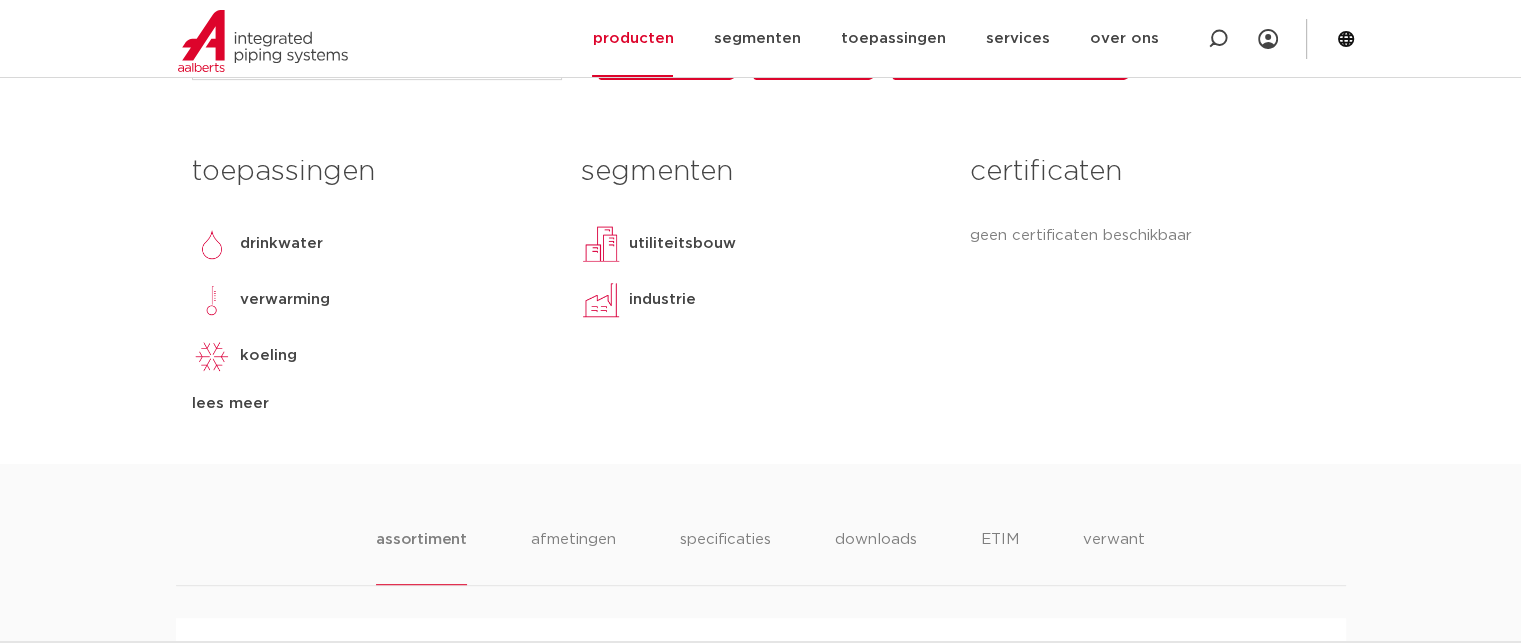 scroll, scrollTop: 400, scrollLeft: 0, axis: vertical 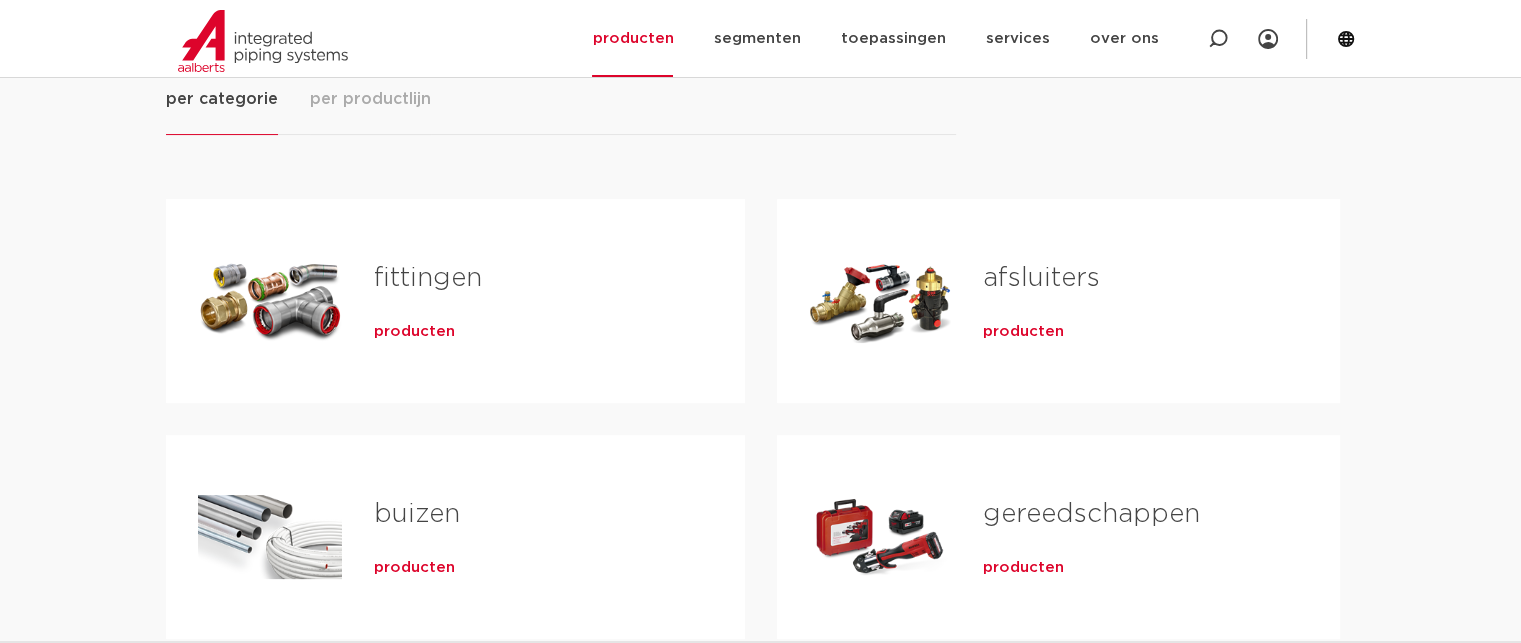 click on "afsluiters" at bounding box center [1041, 278] 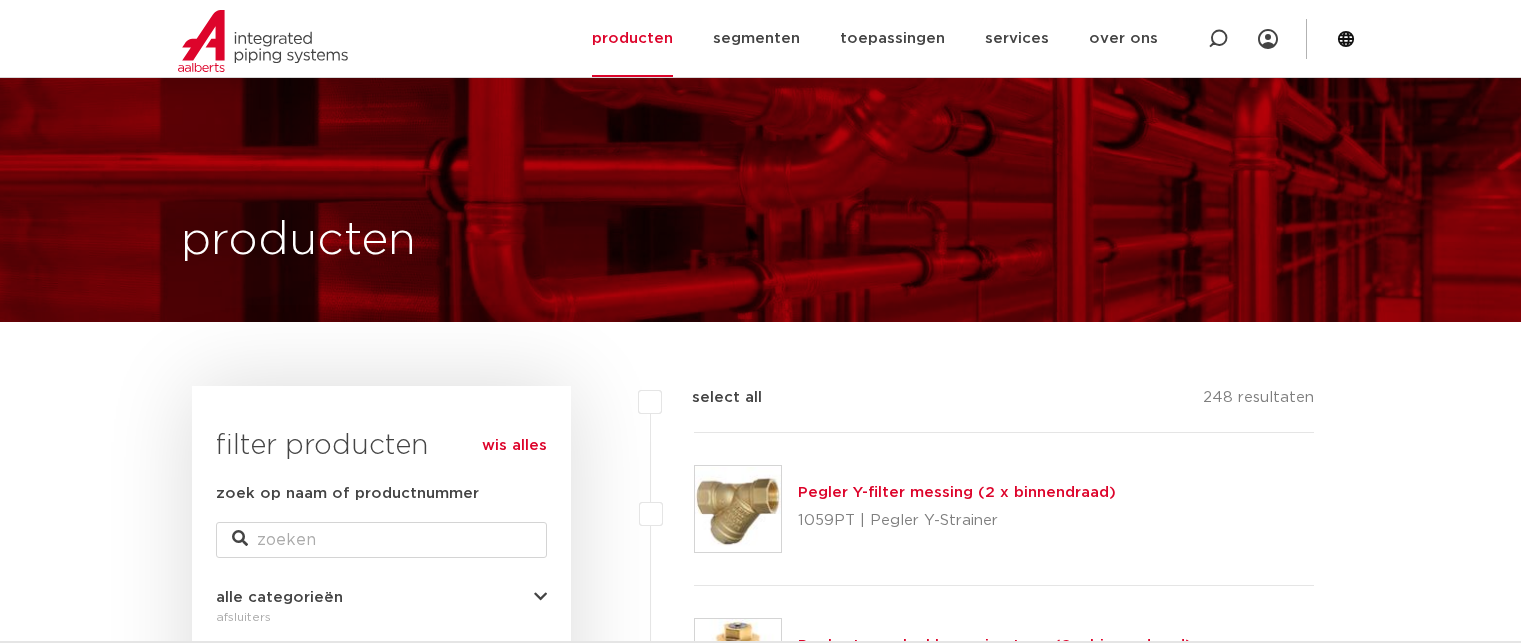 scroll, scrollTop: 800, scrollLeft: 0, axis: vertical 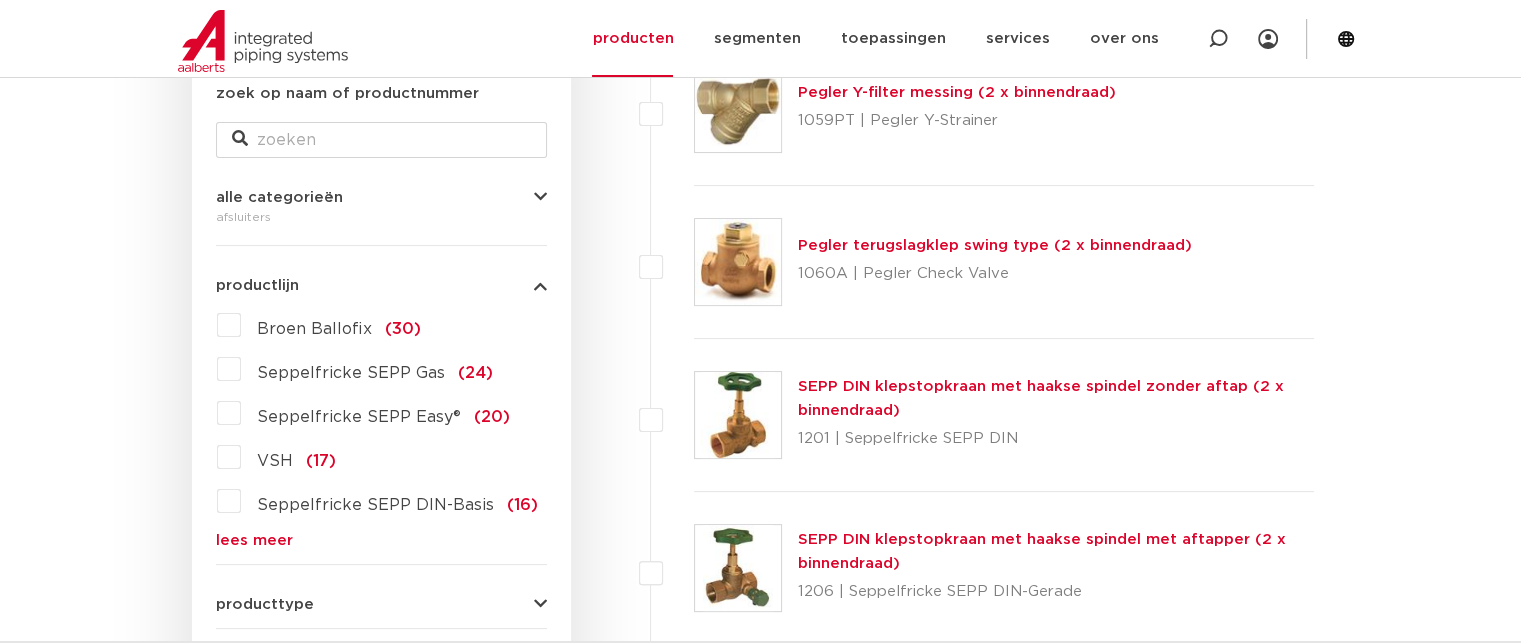click on "lees meer" at bounding box center [381, 540] 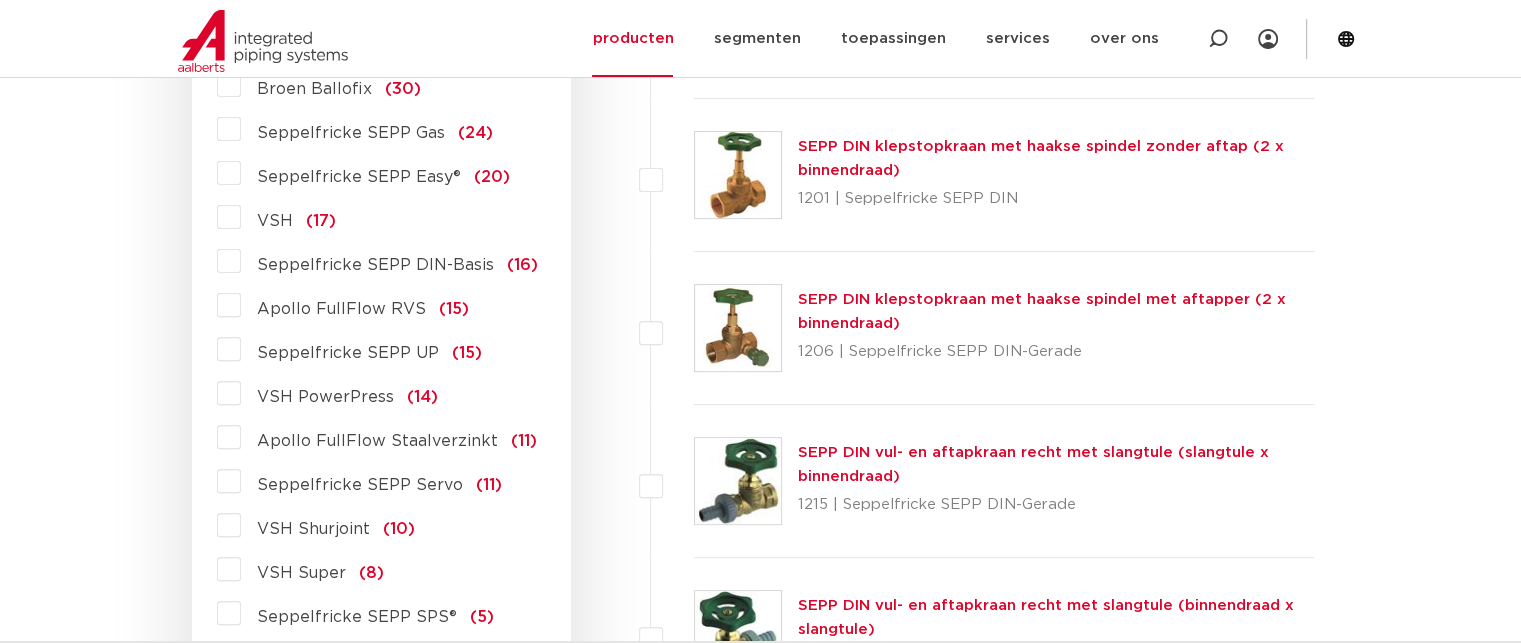 scroll, scrollTop: 700, scrollLeft: 0, axis: vertical 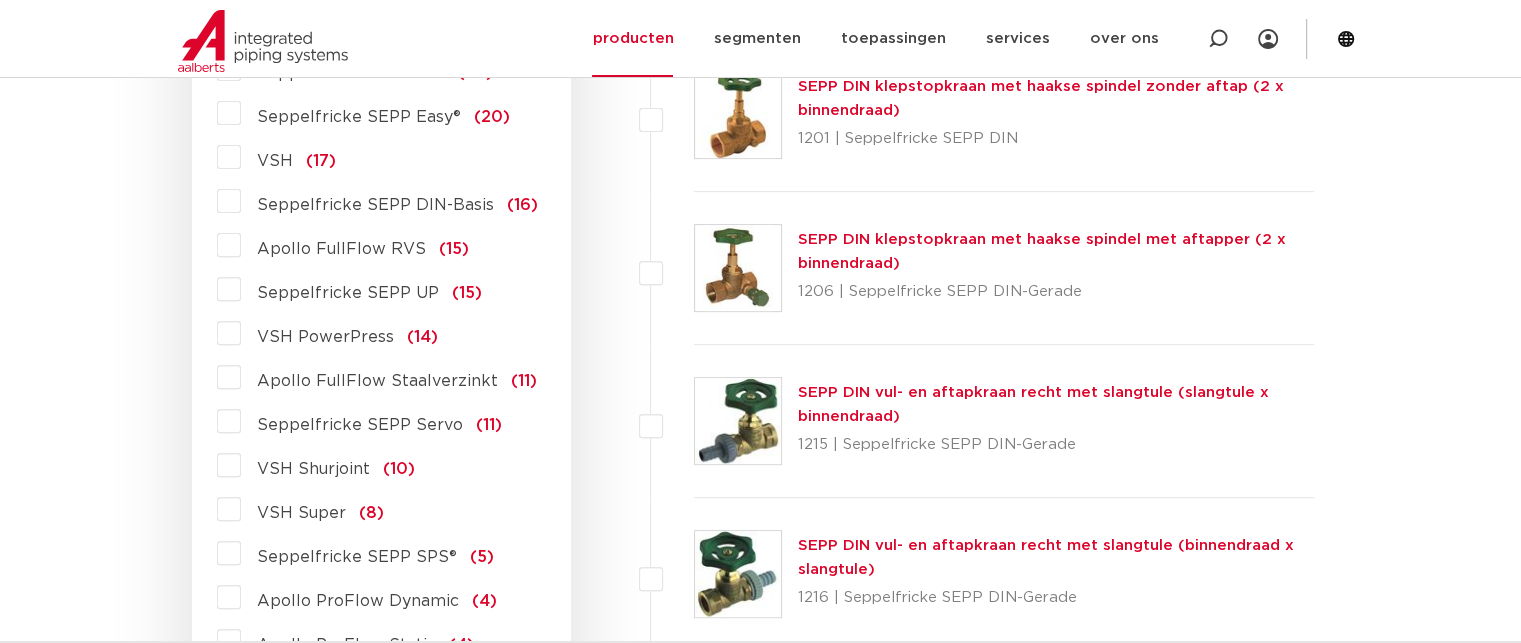 click on "VSH PowerPress" at bounding box center [325, 337] 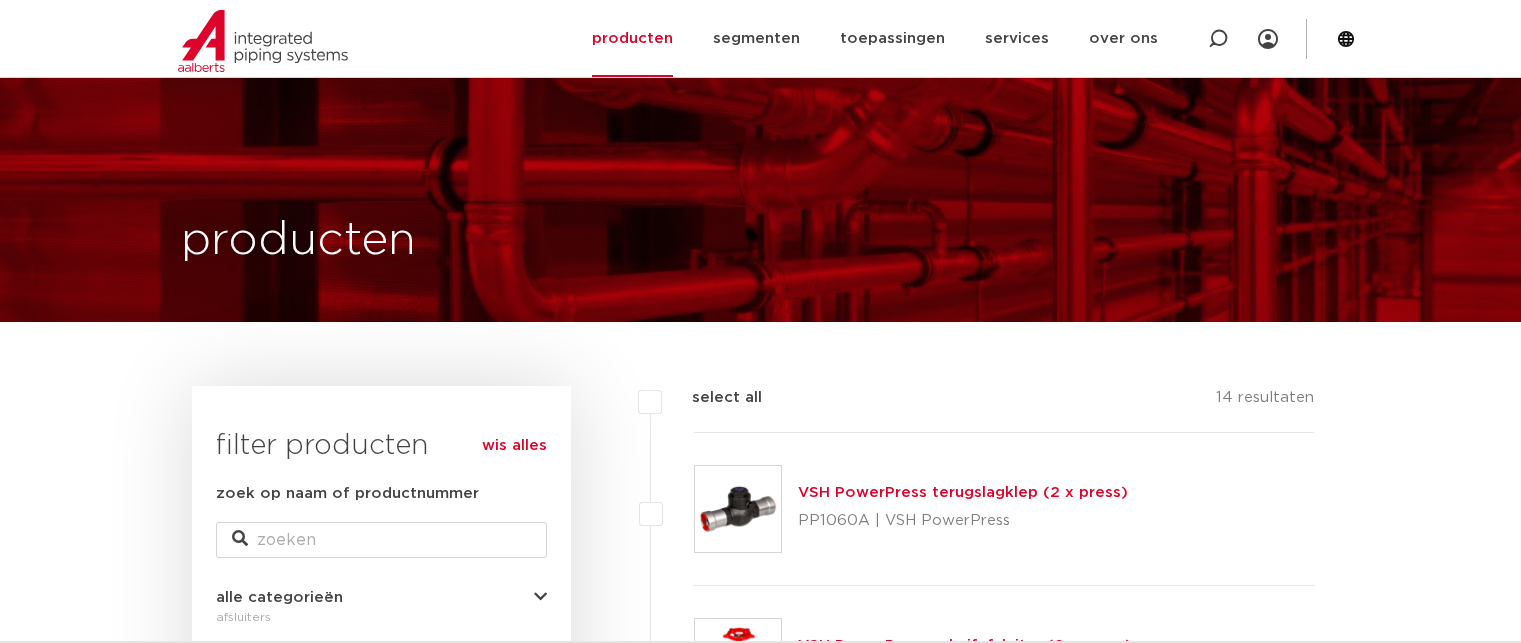 scroll, scrollTop: 613, scrollLeft: 0, axis: vertical 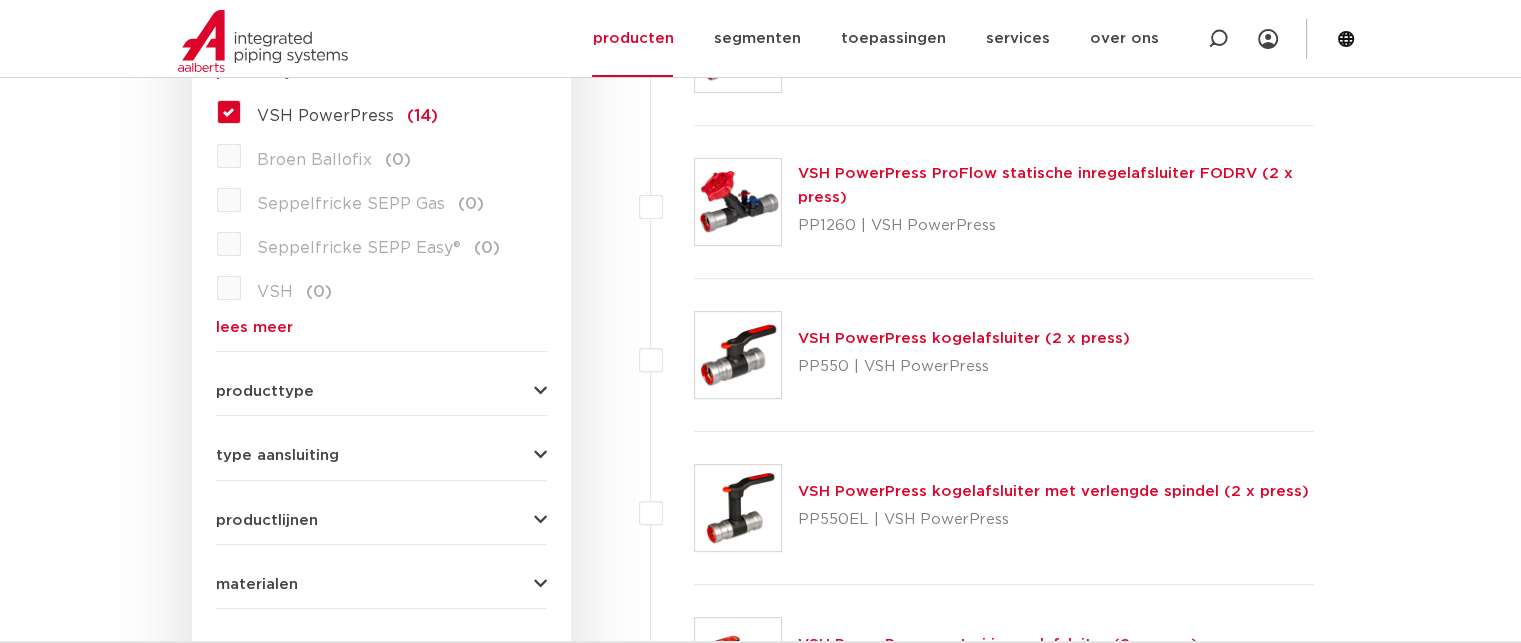 click on "VSH PowerPress kogelafsluiter met verlengde spindel (2 x press)" at bounding box center (1053, 491) 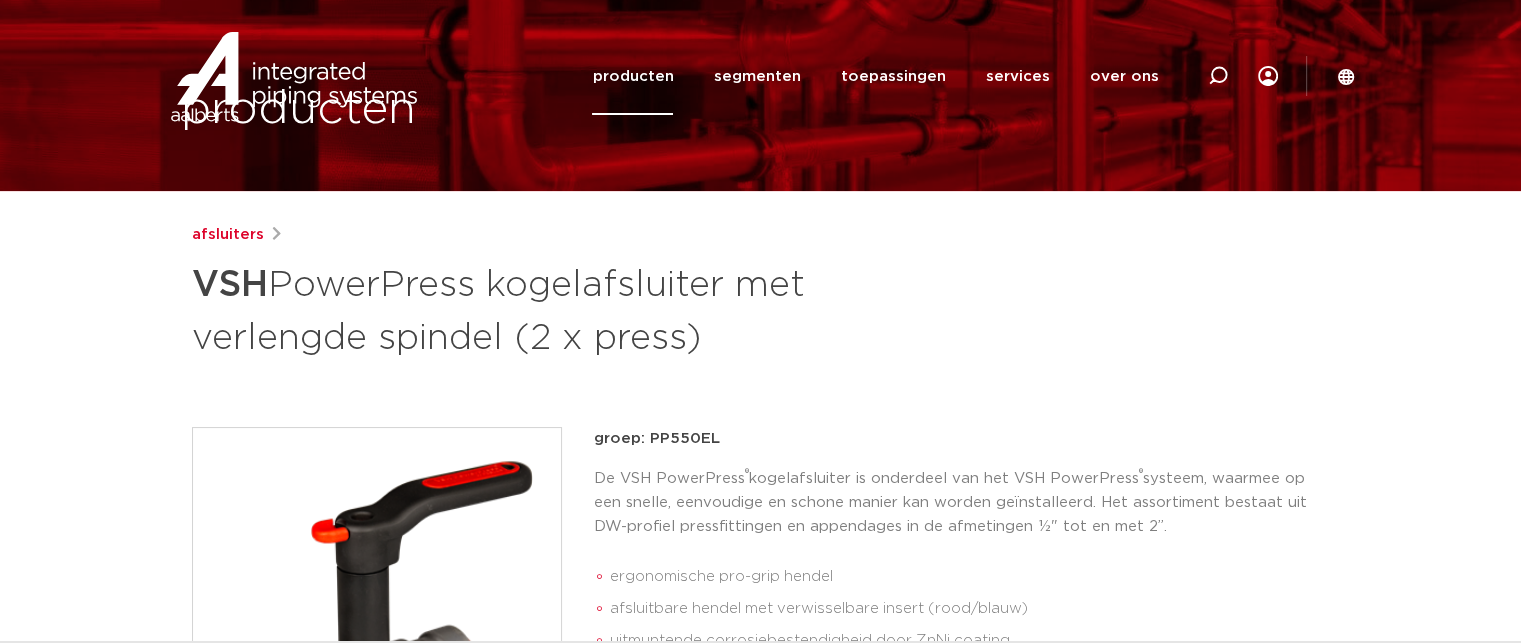 scroll, scrollTop: 0, scrollLeft: 0, axis: both 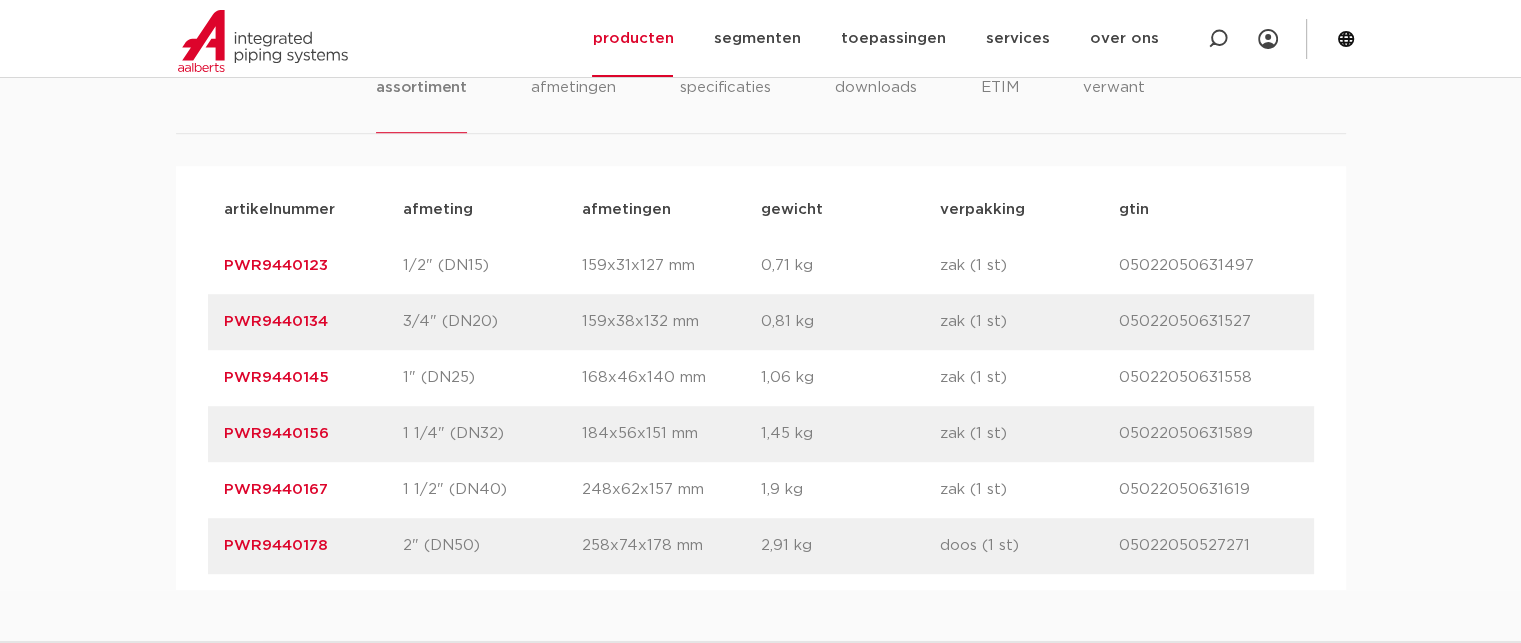 drag, startPoint x: 350, startPoint y: 430, endPoint x: 205, endPoint y: 439, distance: 145.27904 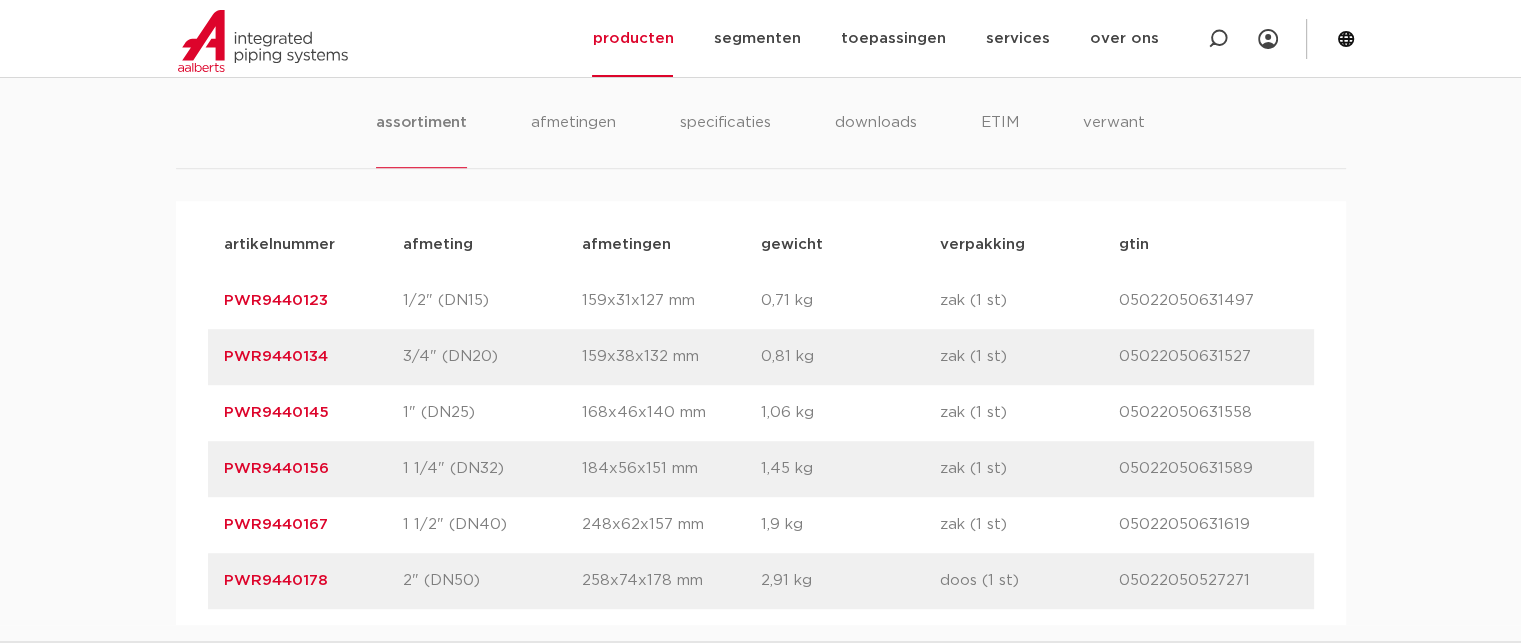 scroll, scrollTop: 1300, scrollLeft: 0, axis: vertical 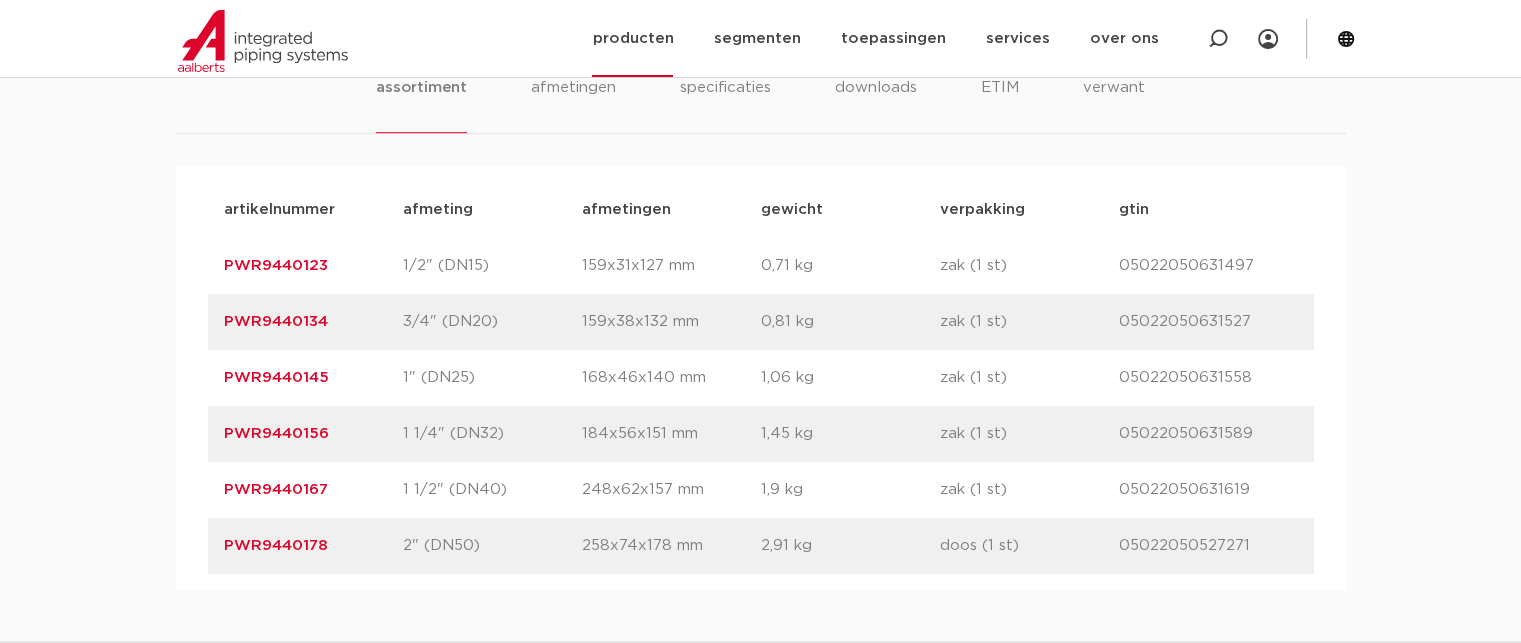 click 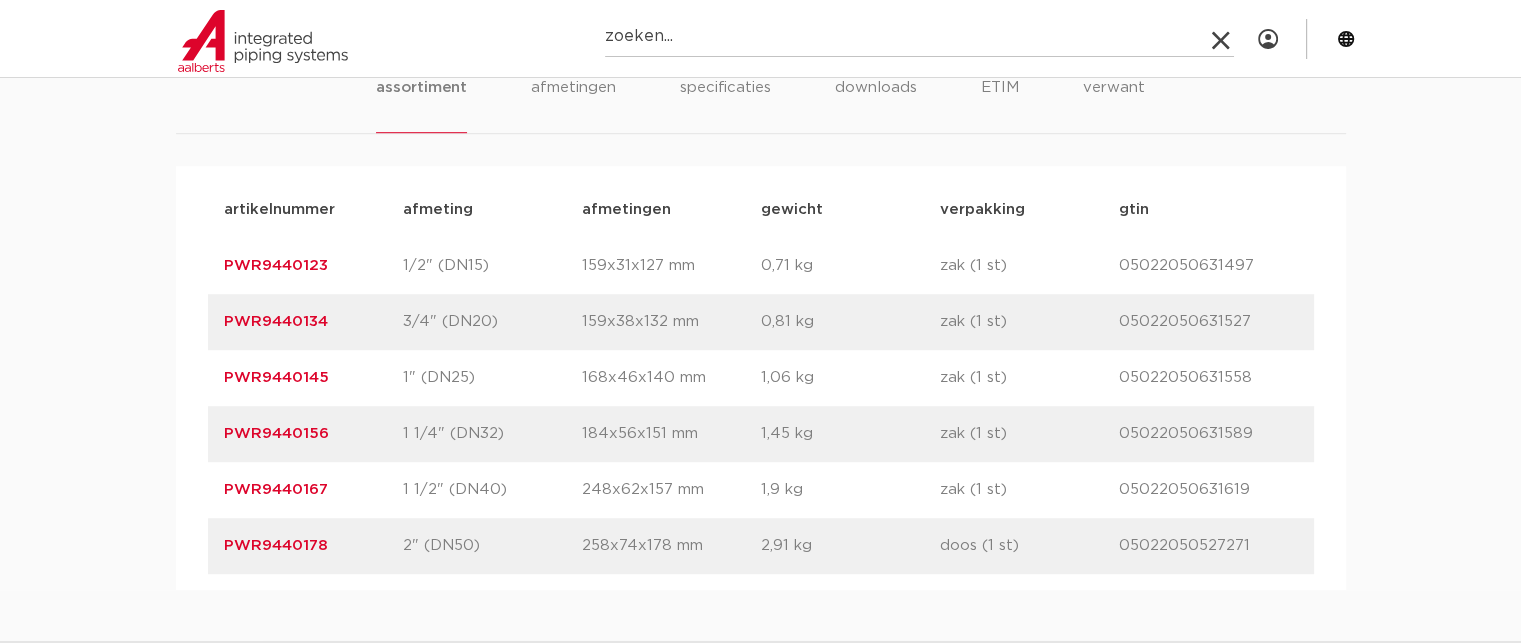 paste on "7611989" 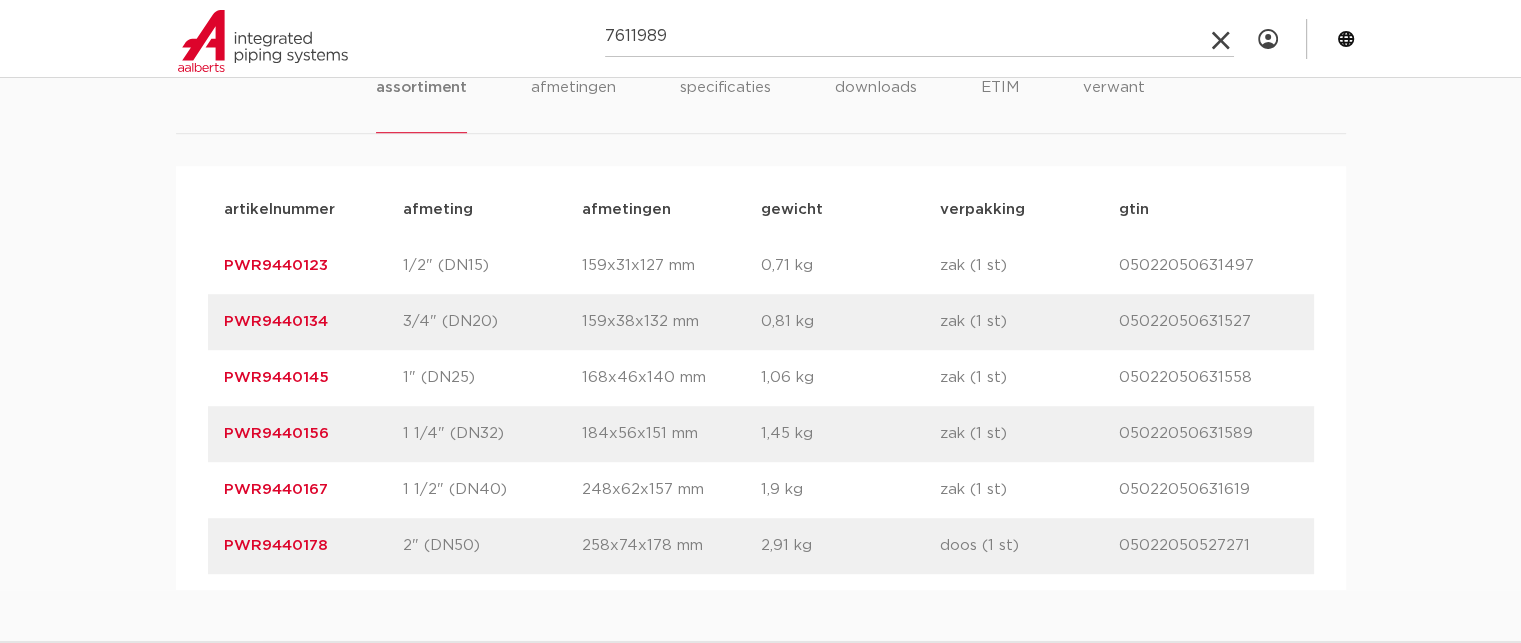 type on "7611989" 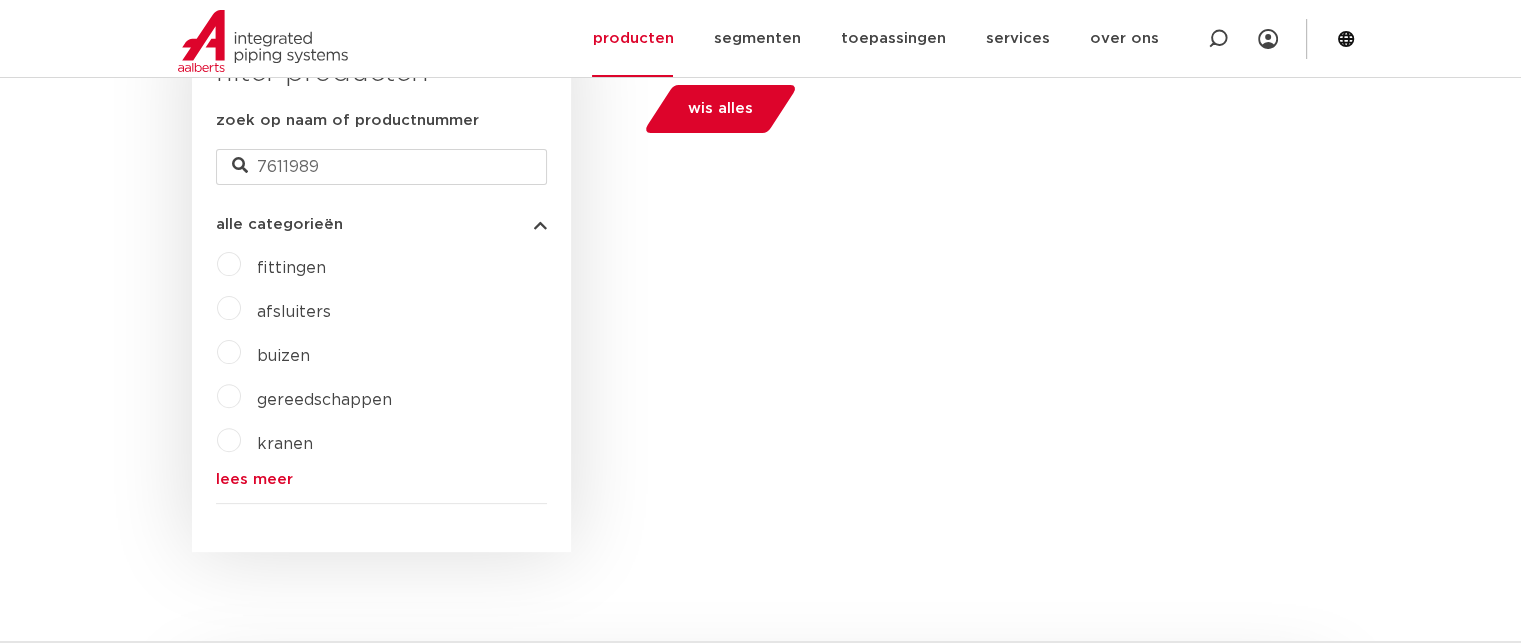 scroll, scrollTop: 612, scrollLeft: 0, axis: vertical 